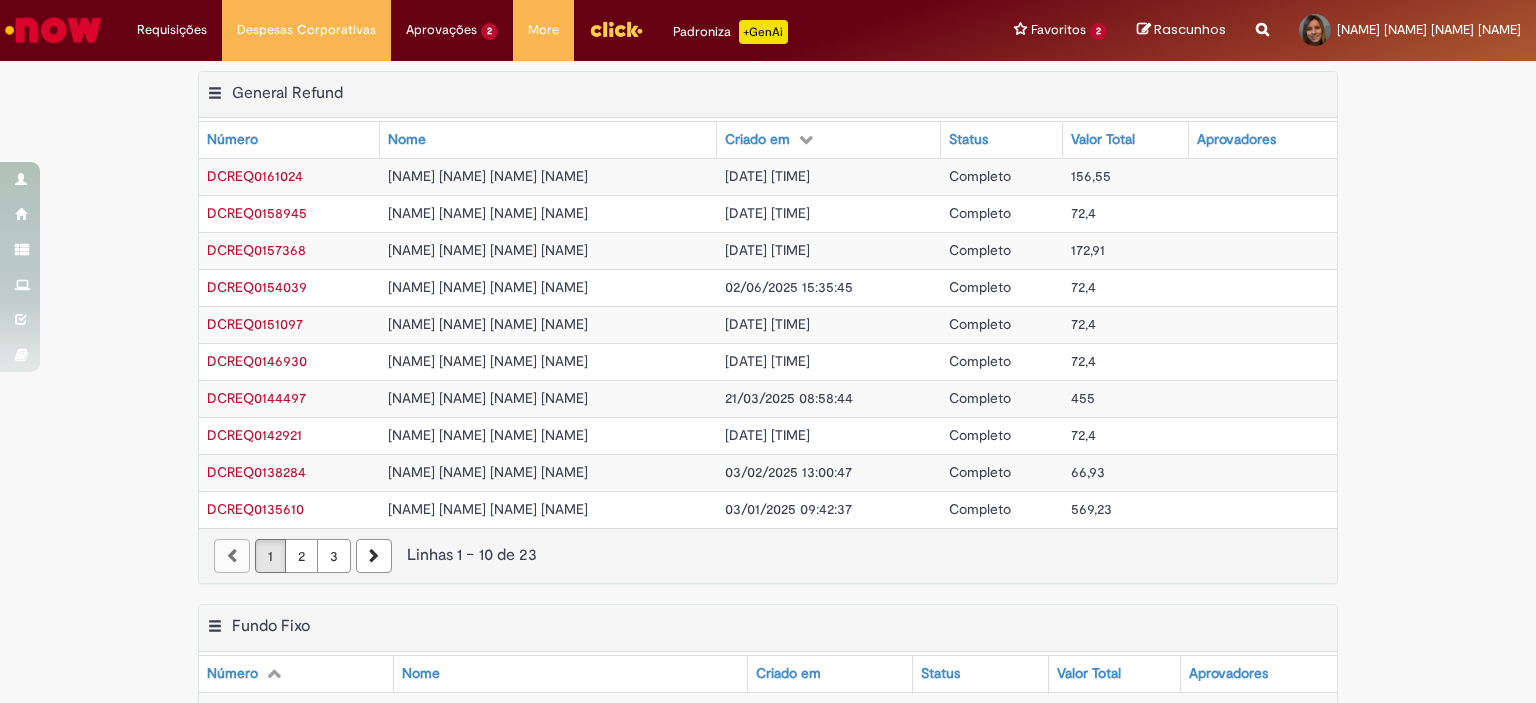 scroll, scrollTop: 0, scrollLeft: 0, axis: both 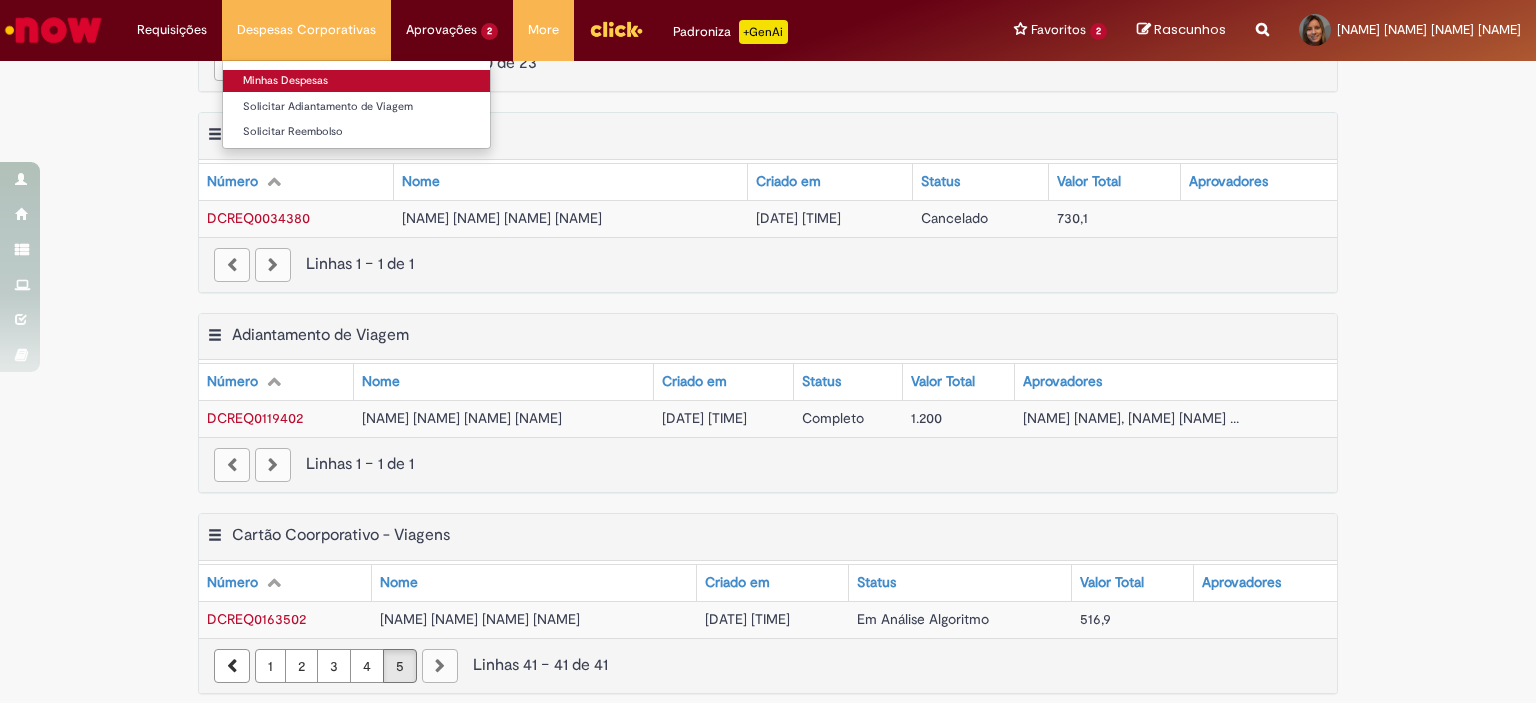 click on "Minhas Despesas" at bounding box center [356, 81] 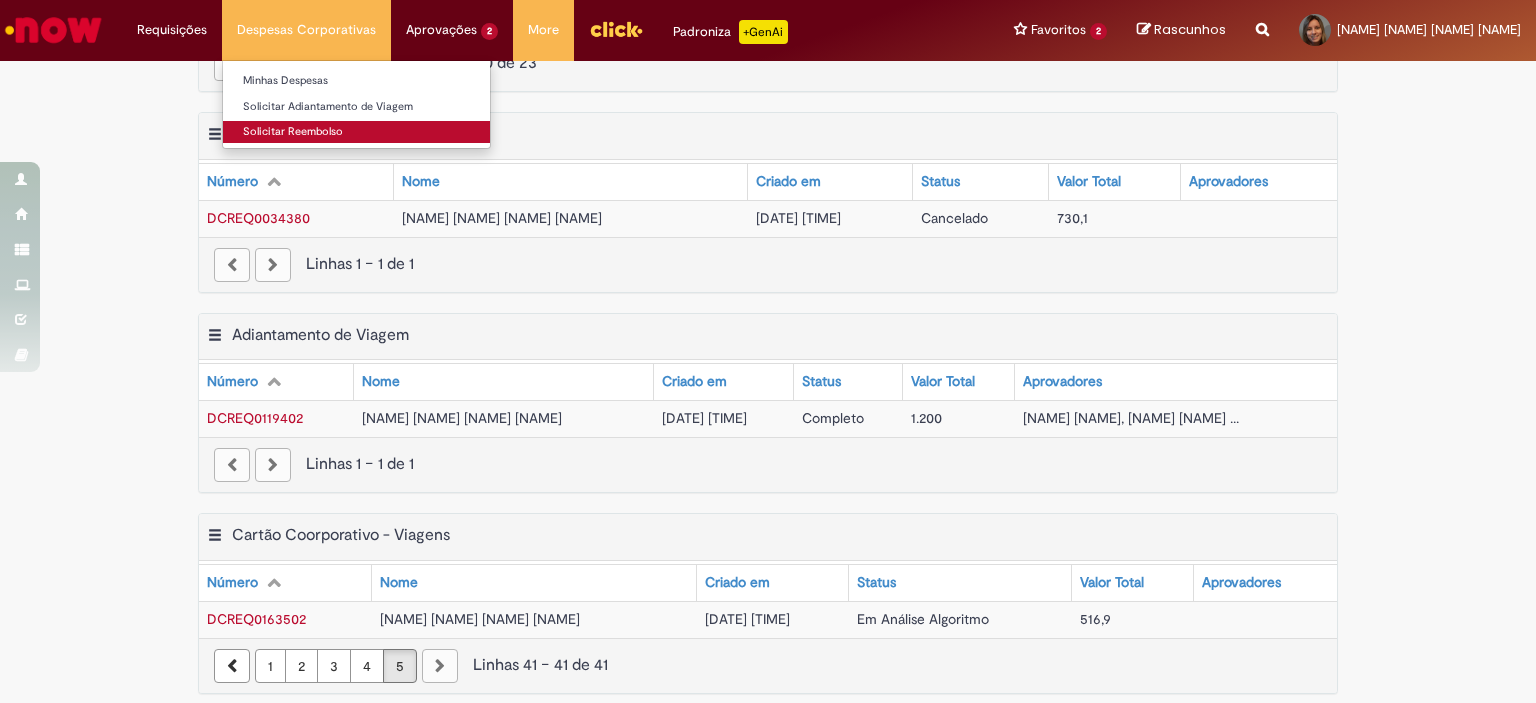 click on "Solicitar Reembolso" at bounding box center [356, 132] 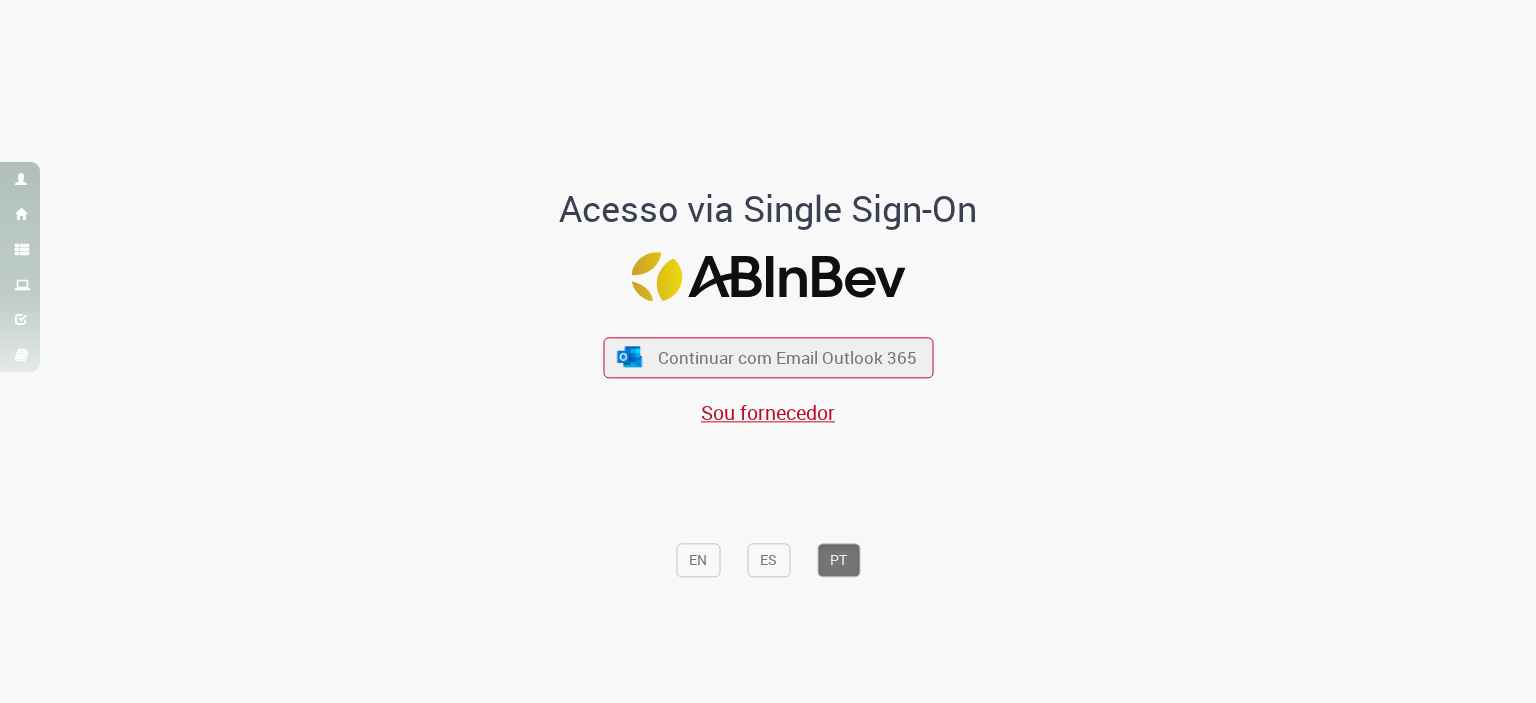 scroll, scrollTop: 0, scrollLeft: 0, axis: both 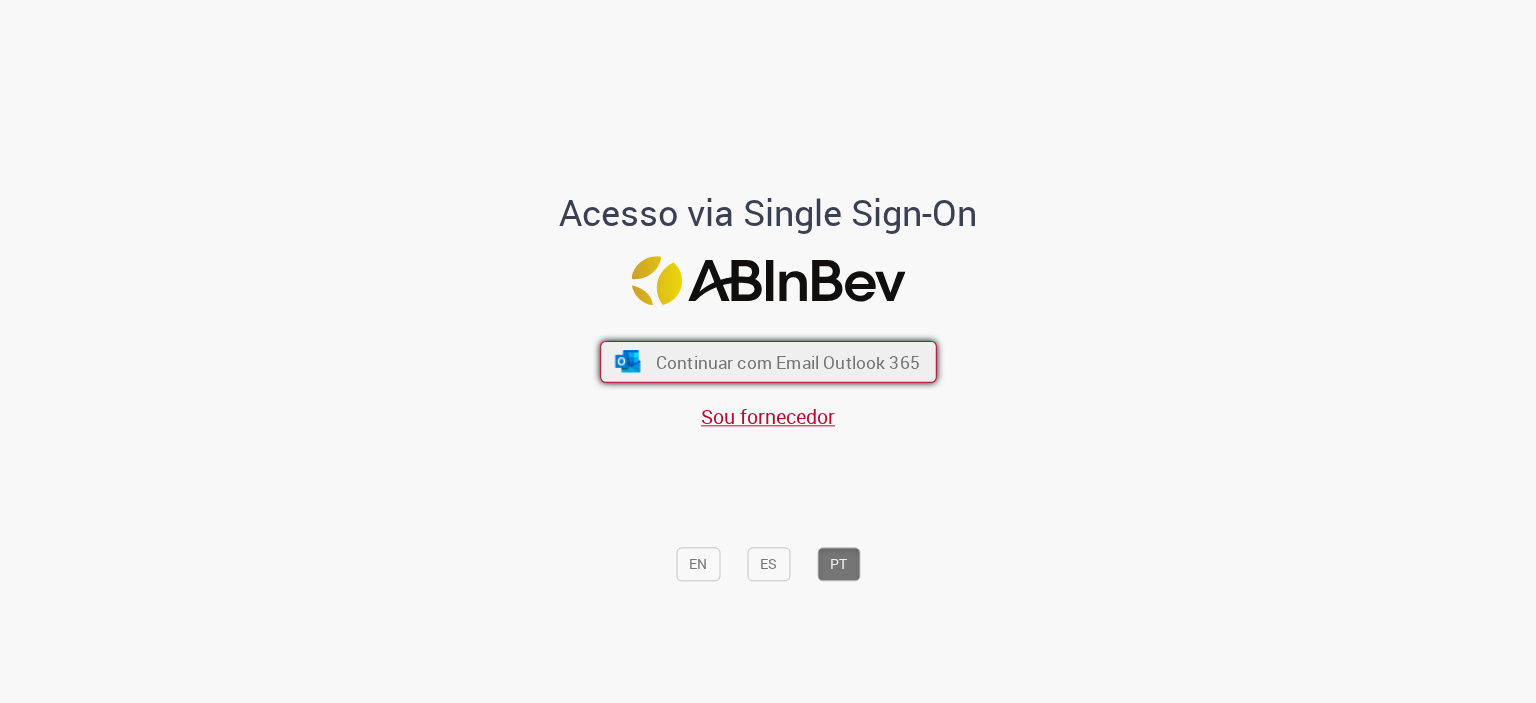 click on "Continuar com Email Outlook 365" at bounding box center (768, 361) 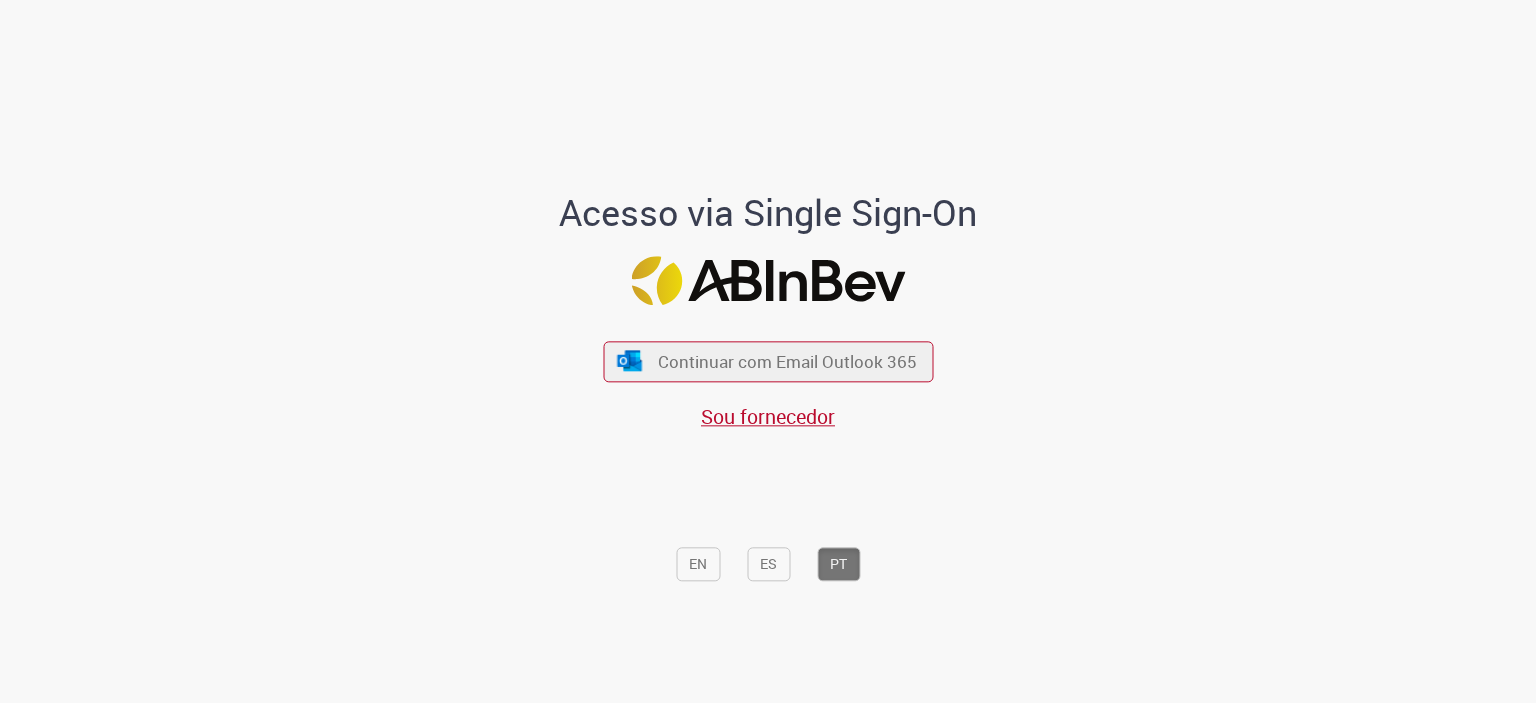 scroll, scrollTop: 0, scrollLeft: 0, axis: both 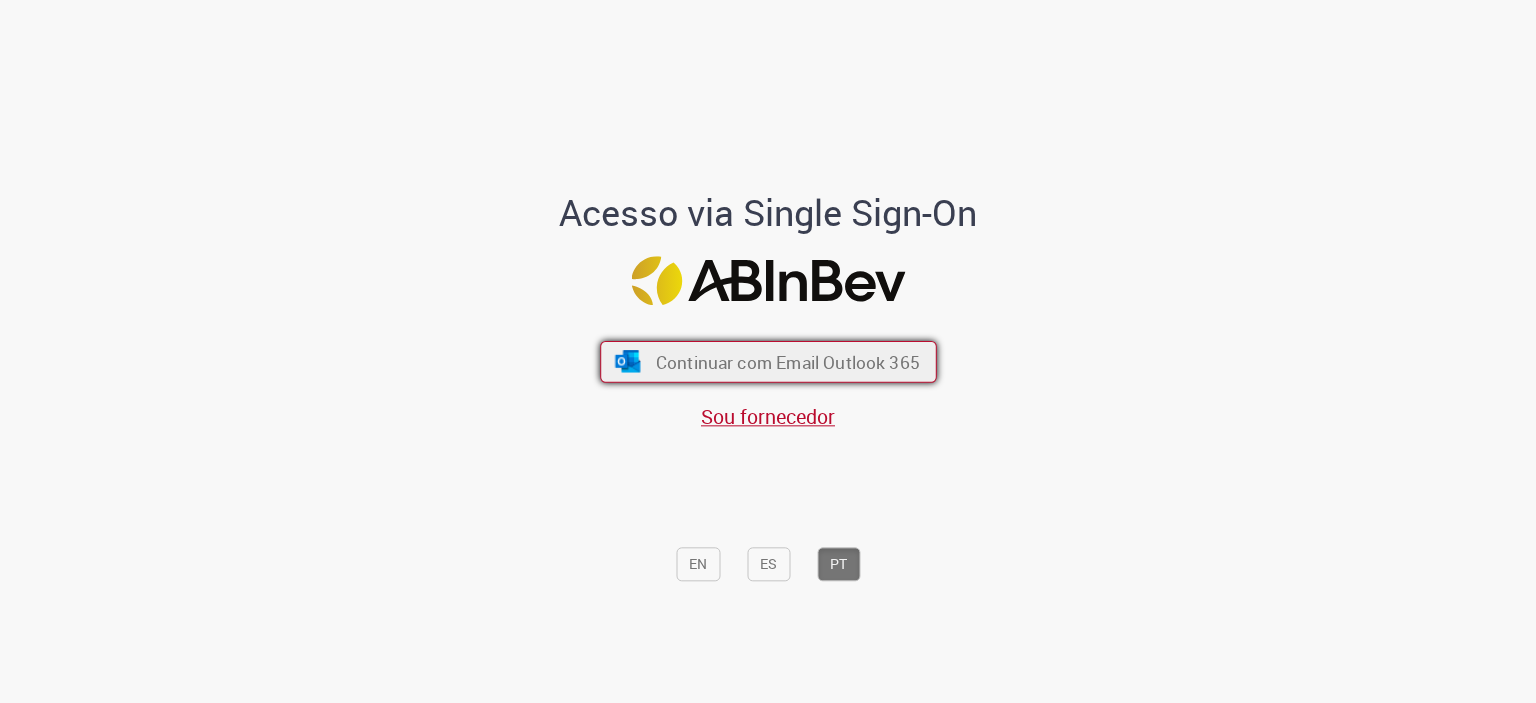 click on "Continuar com Email Outlook 365" at bounding box center [787, 361] 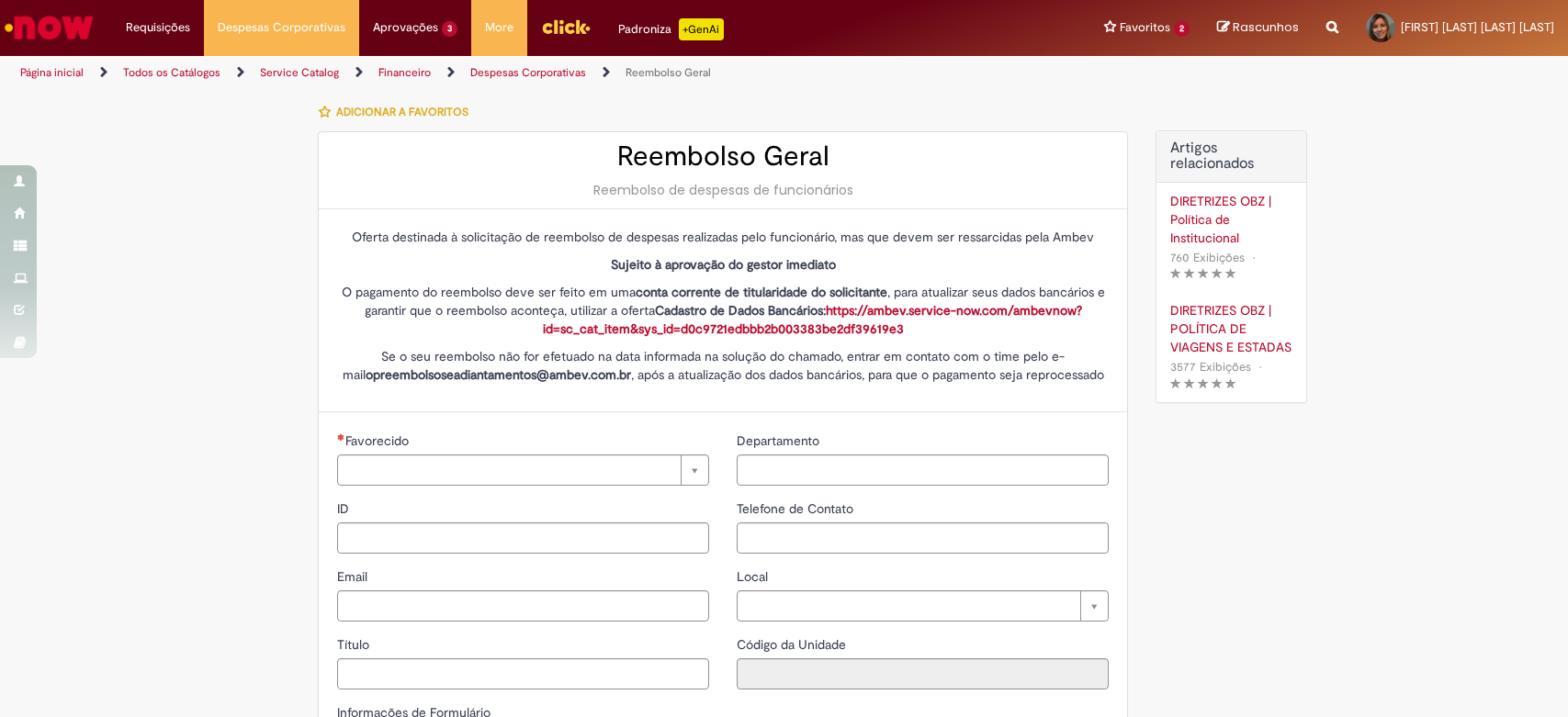 type on "********" 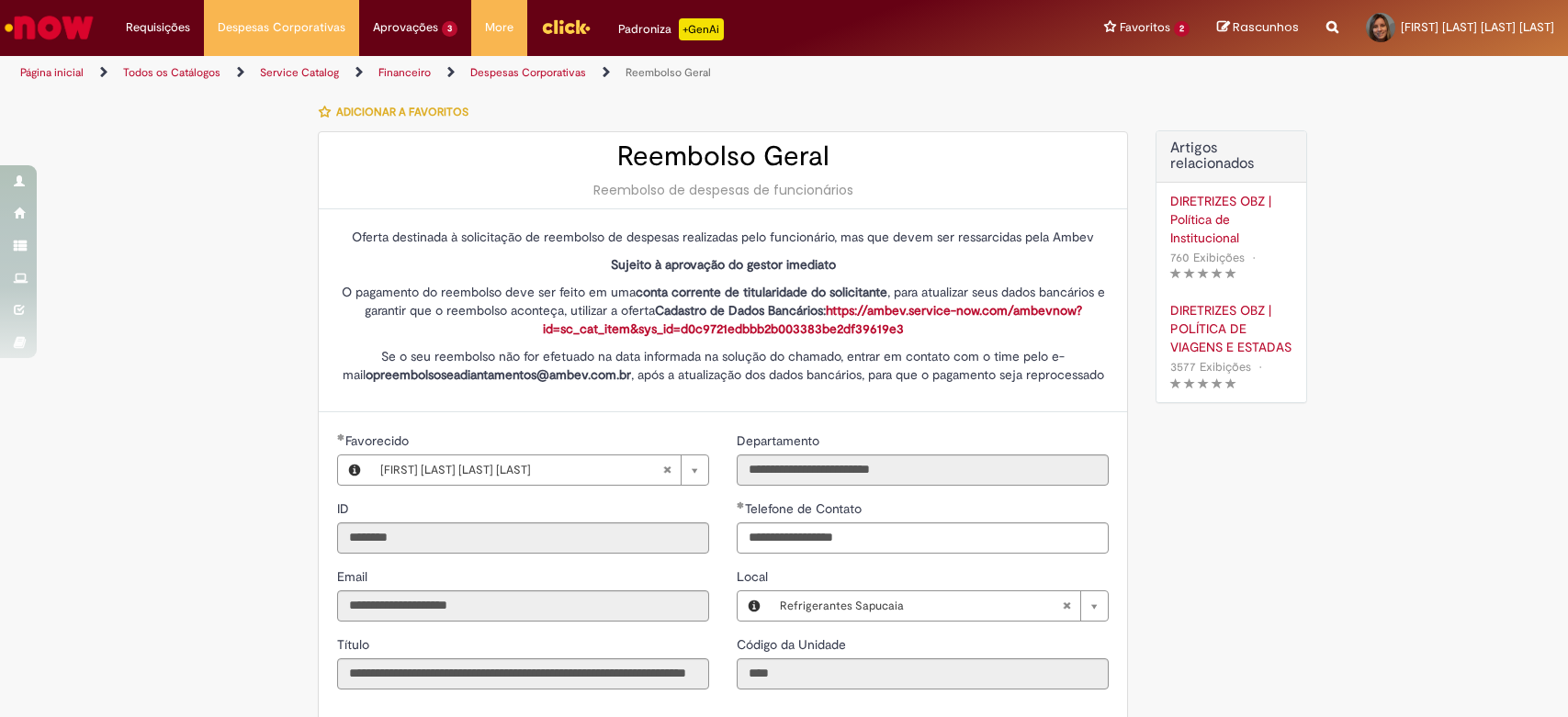 type on "**********" 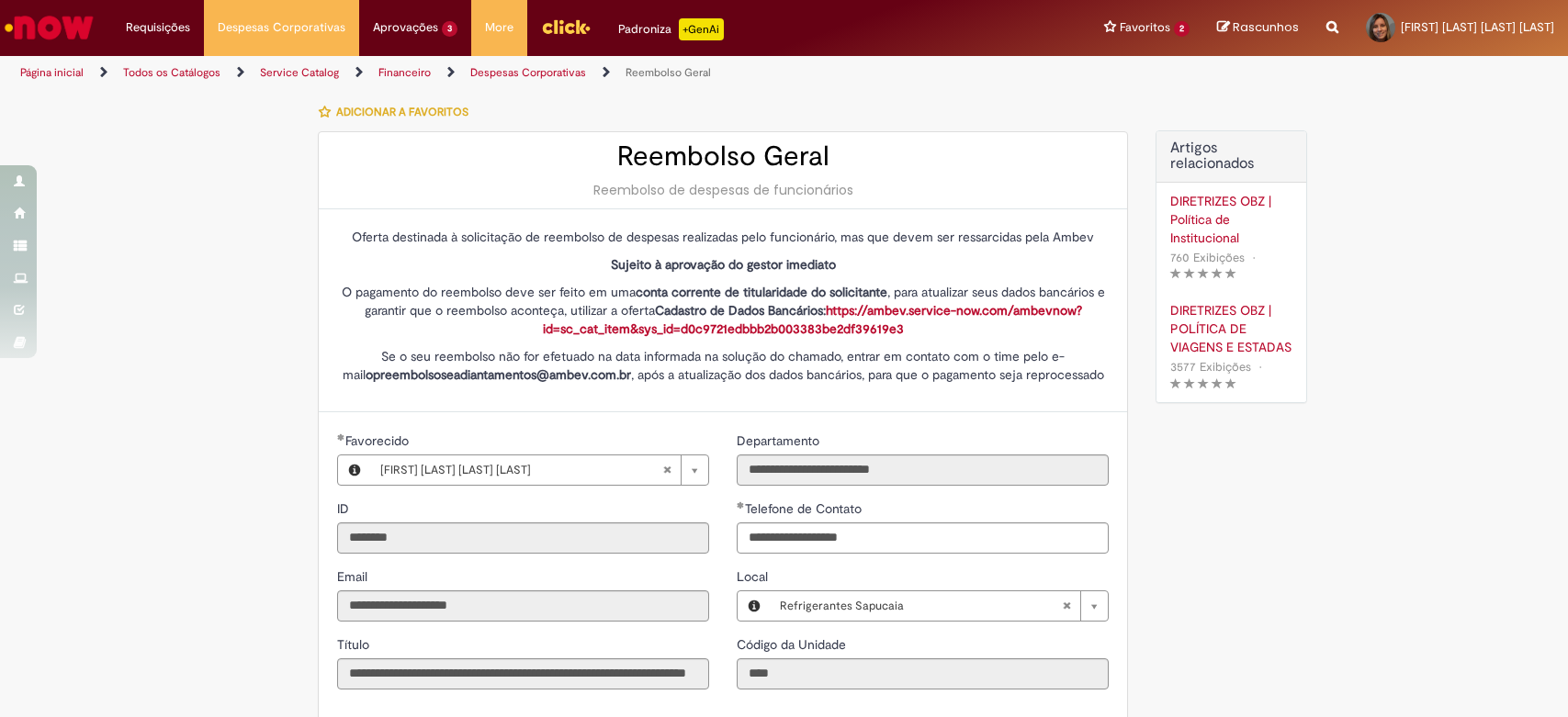 type on "**********" 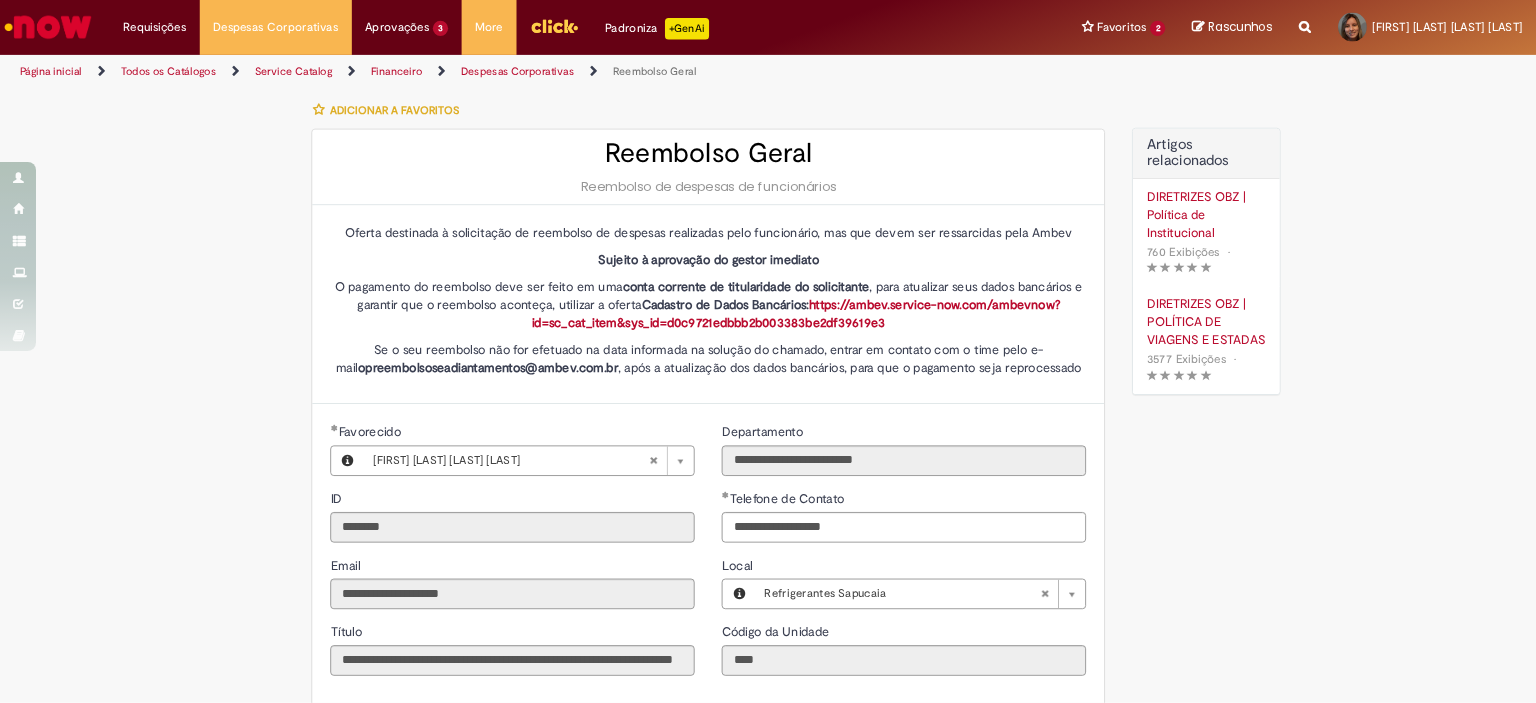 scroll, scrollTop: 0, scrollLeft: 0, axis: both 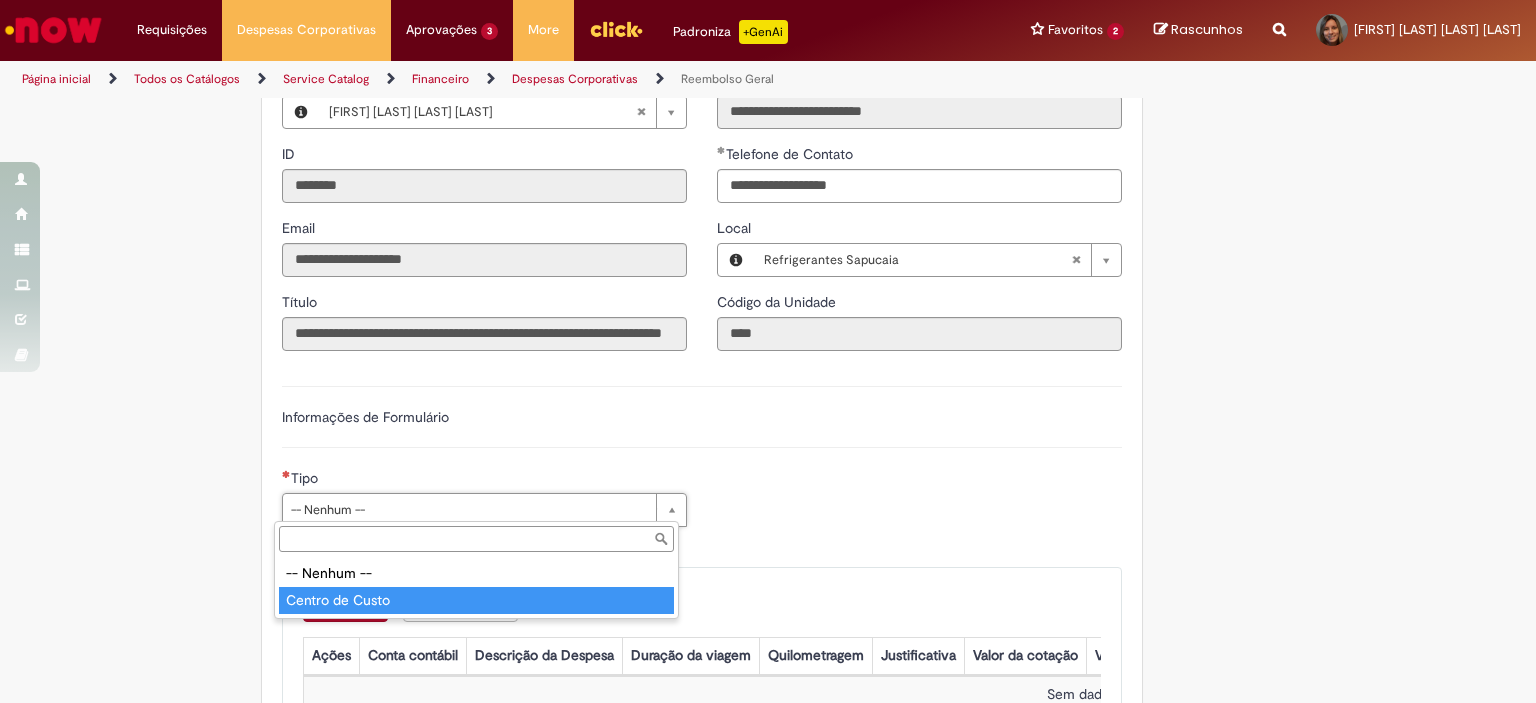 type on "**********" 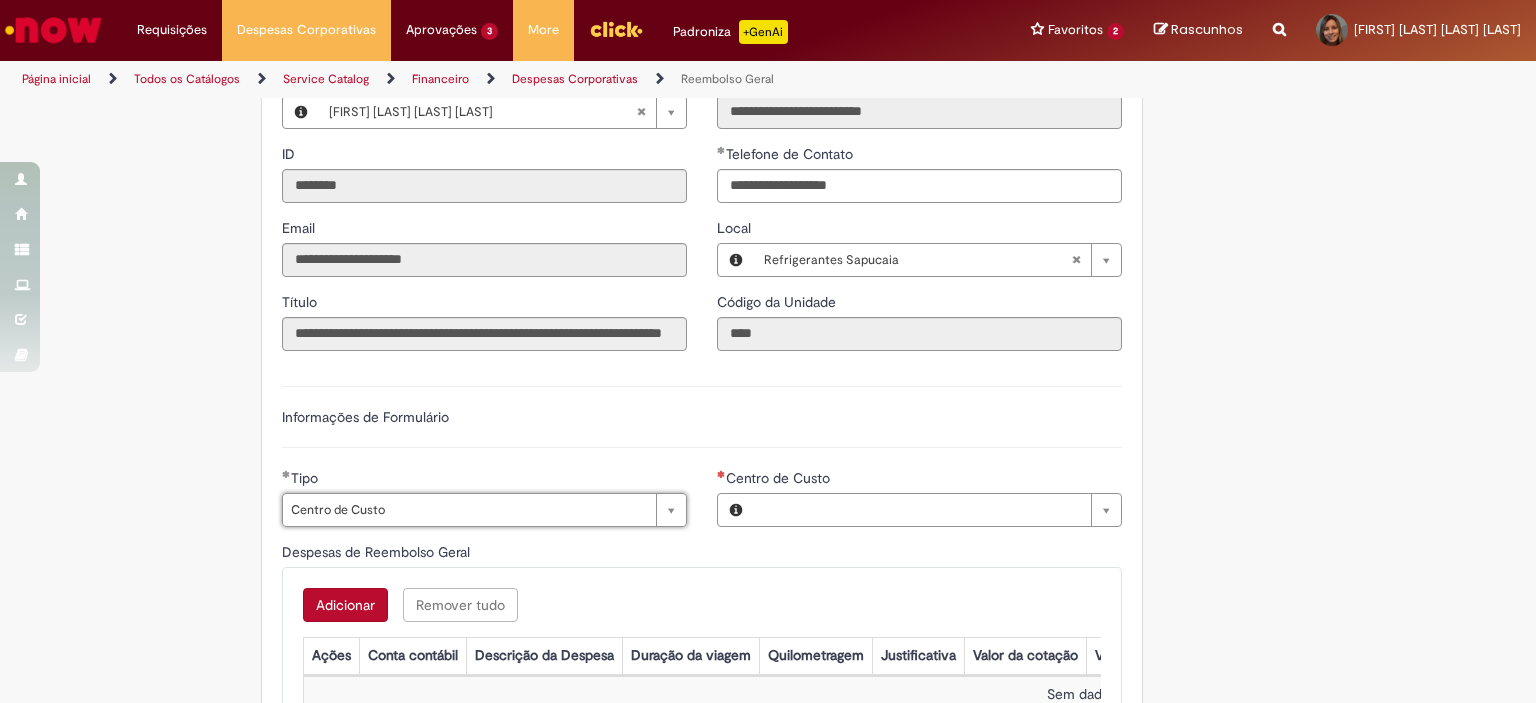 type on "**********" 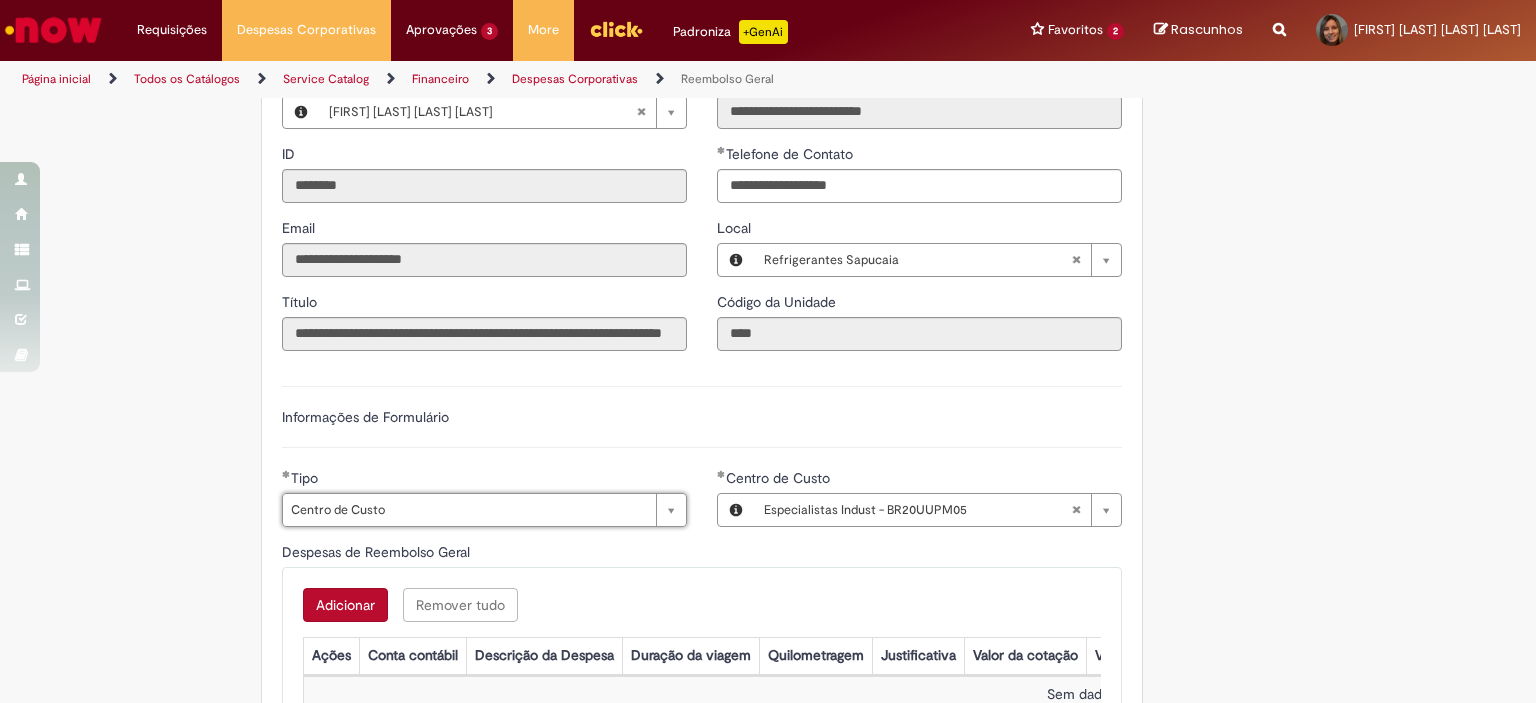 type 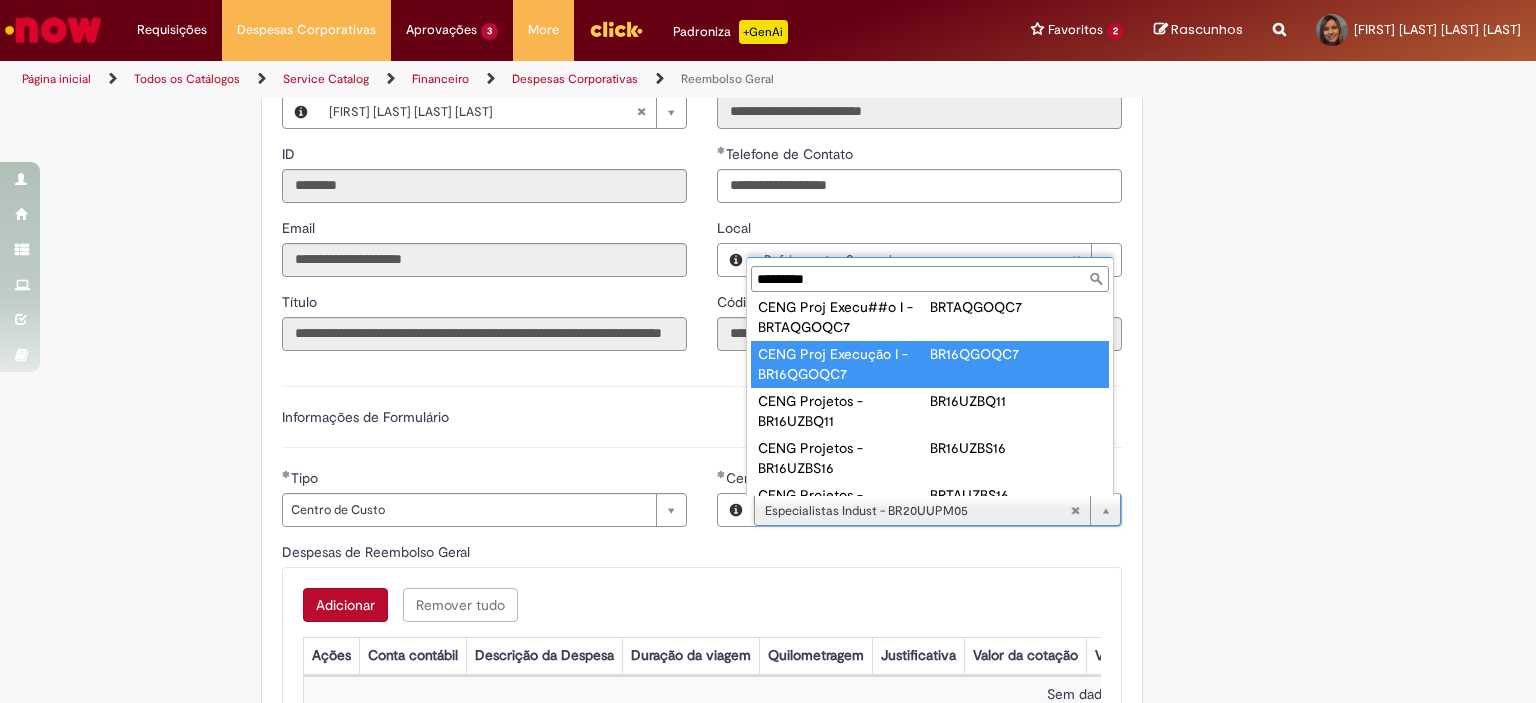 scroll, scrollTop: 200, scrollLeft: 0, axis: vertical 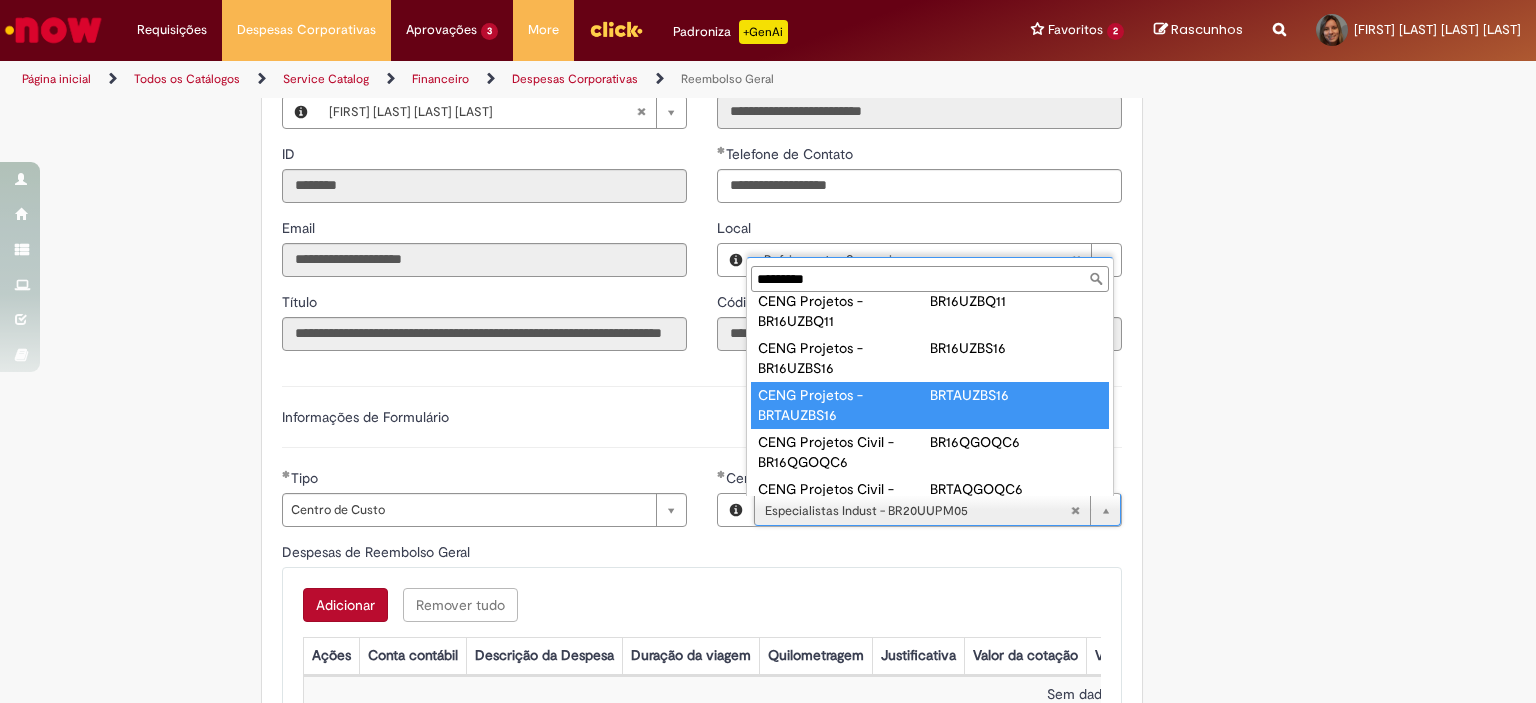 type on "*********" 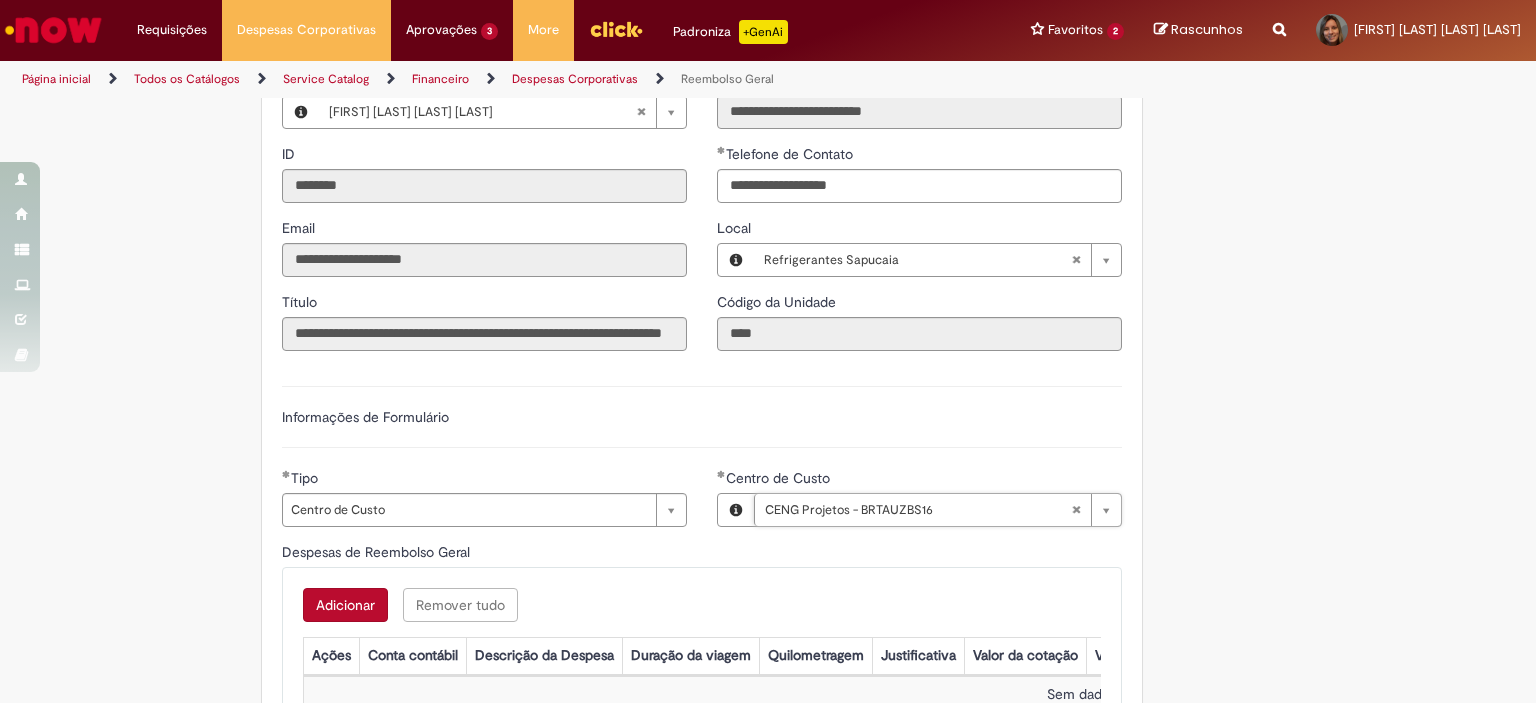scroll, scrollTop: 0, scrollLeft: 186, axis: horizontal 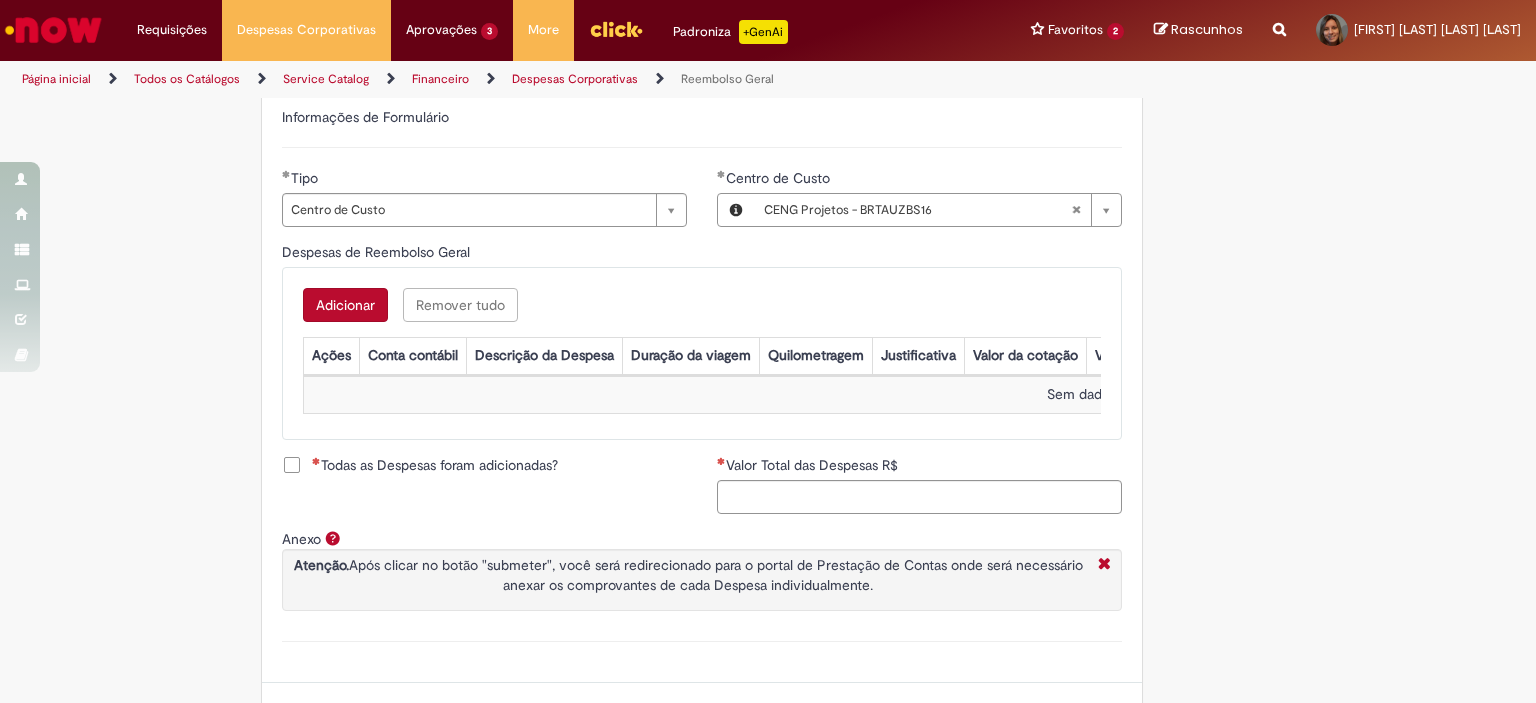 click on "Adicionar" at bounding box center (345, 305) 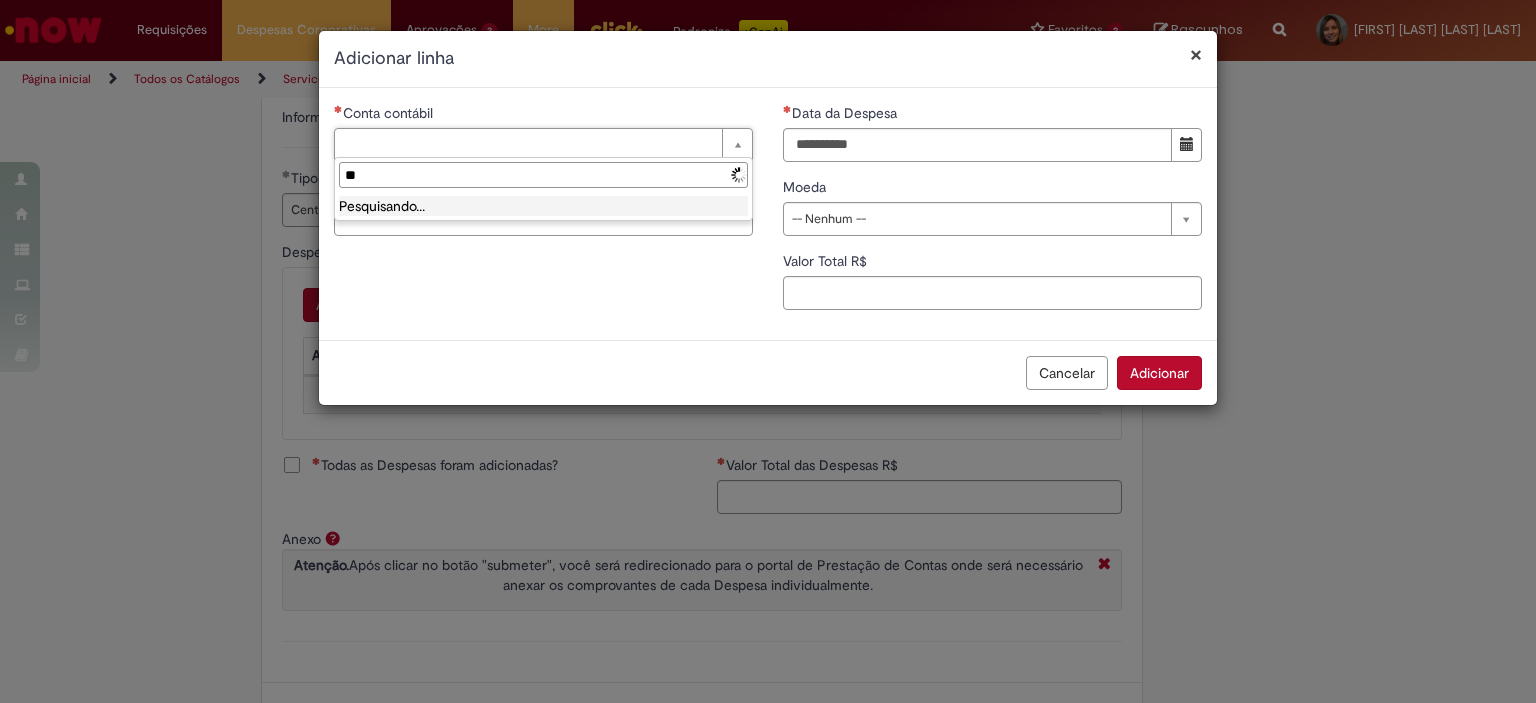 type on "*" 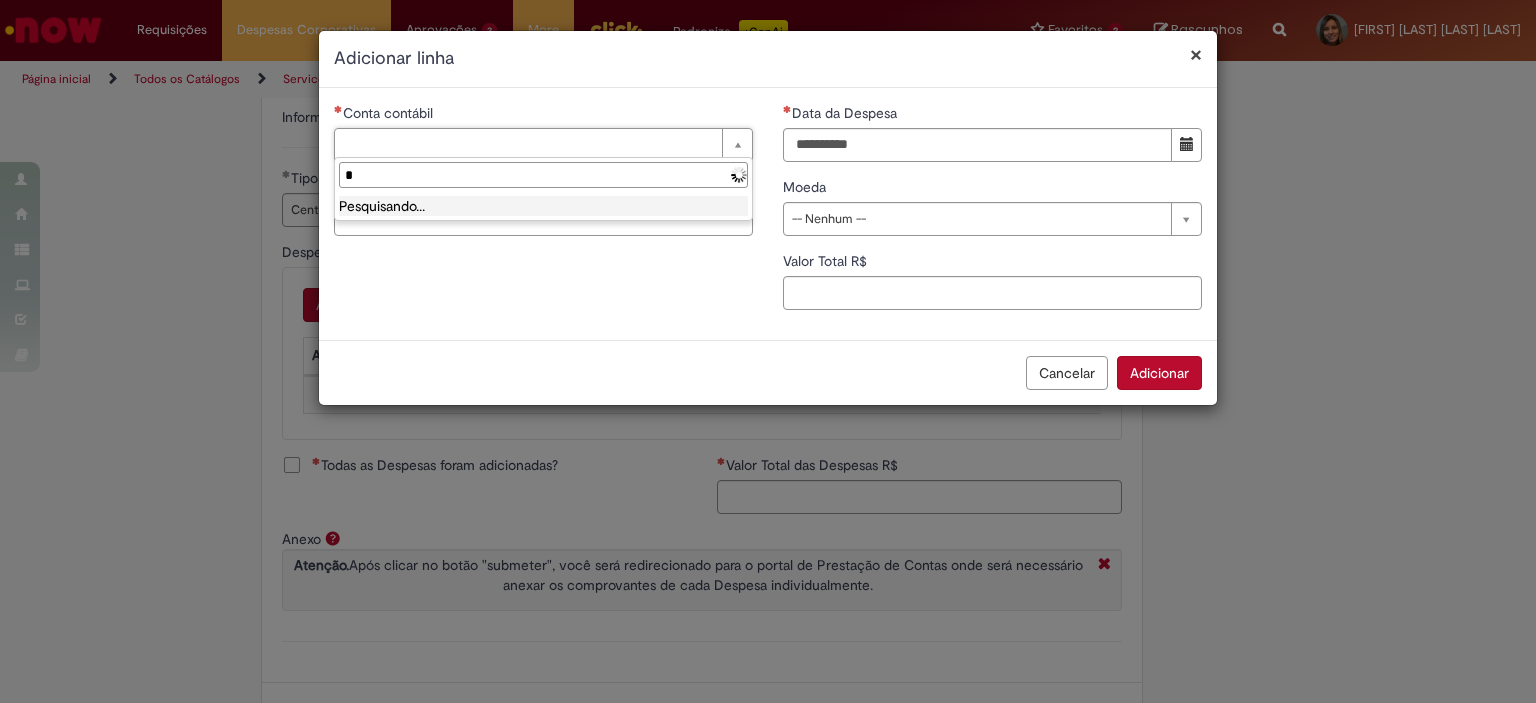 type 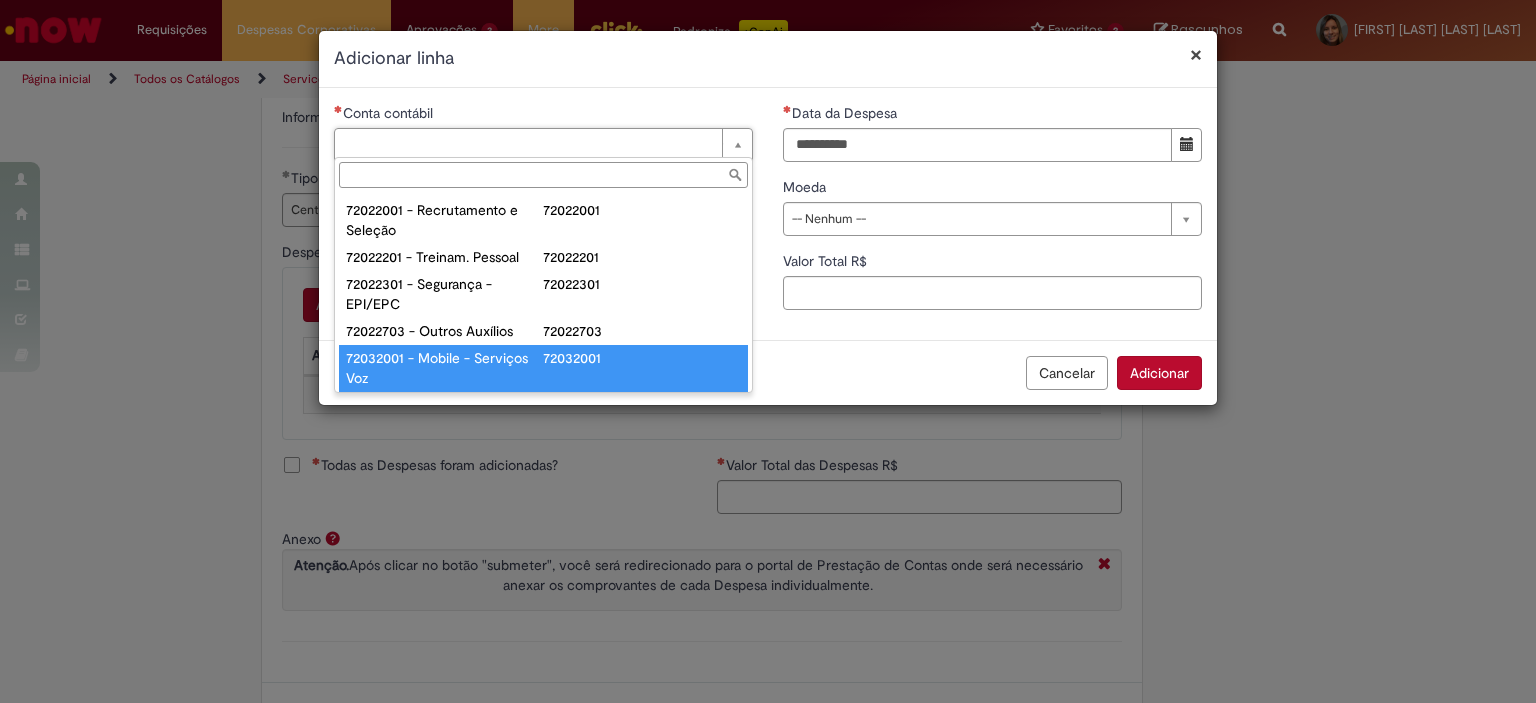 scroll, scrollTop: 116, scrollLeft: 0, axis: vertical 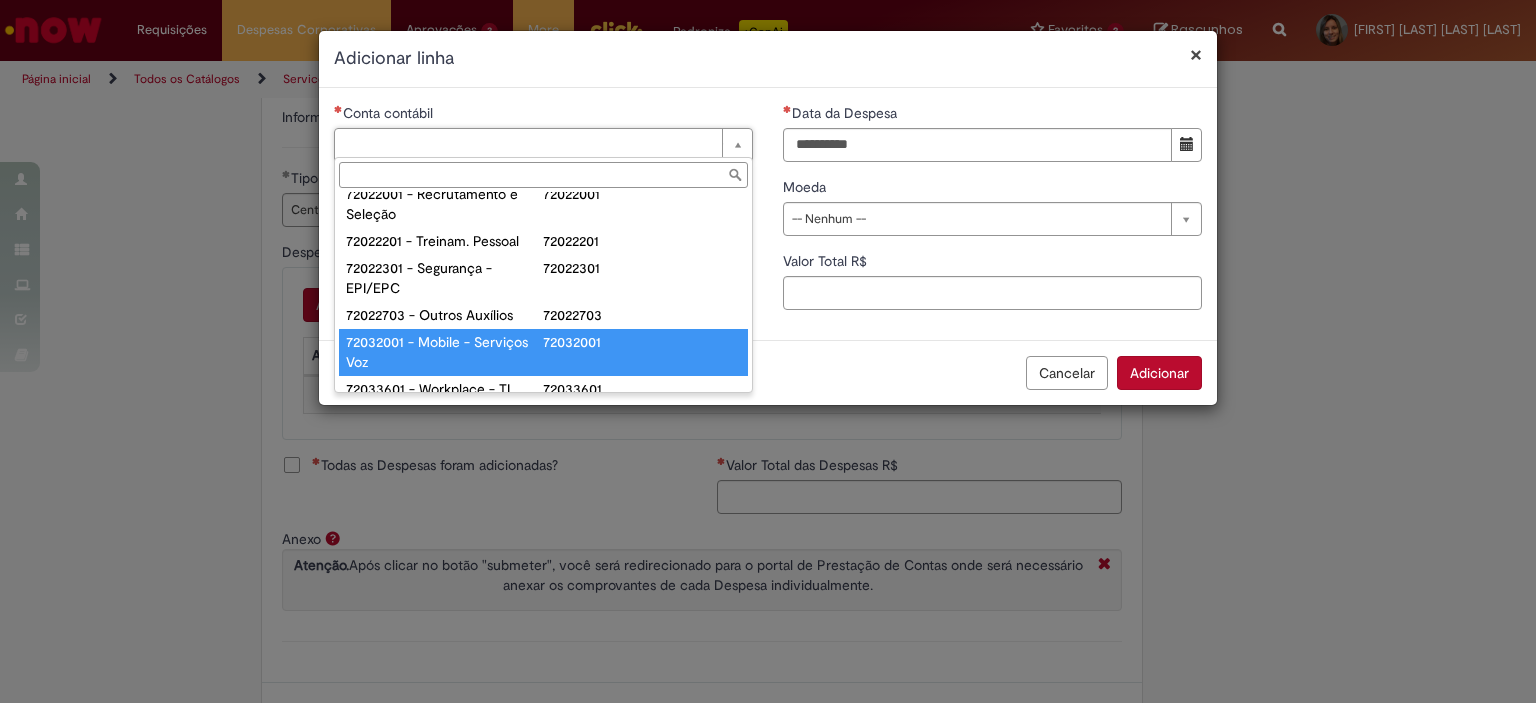 type on "**********" 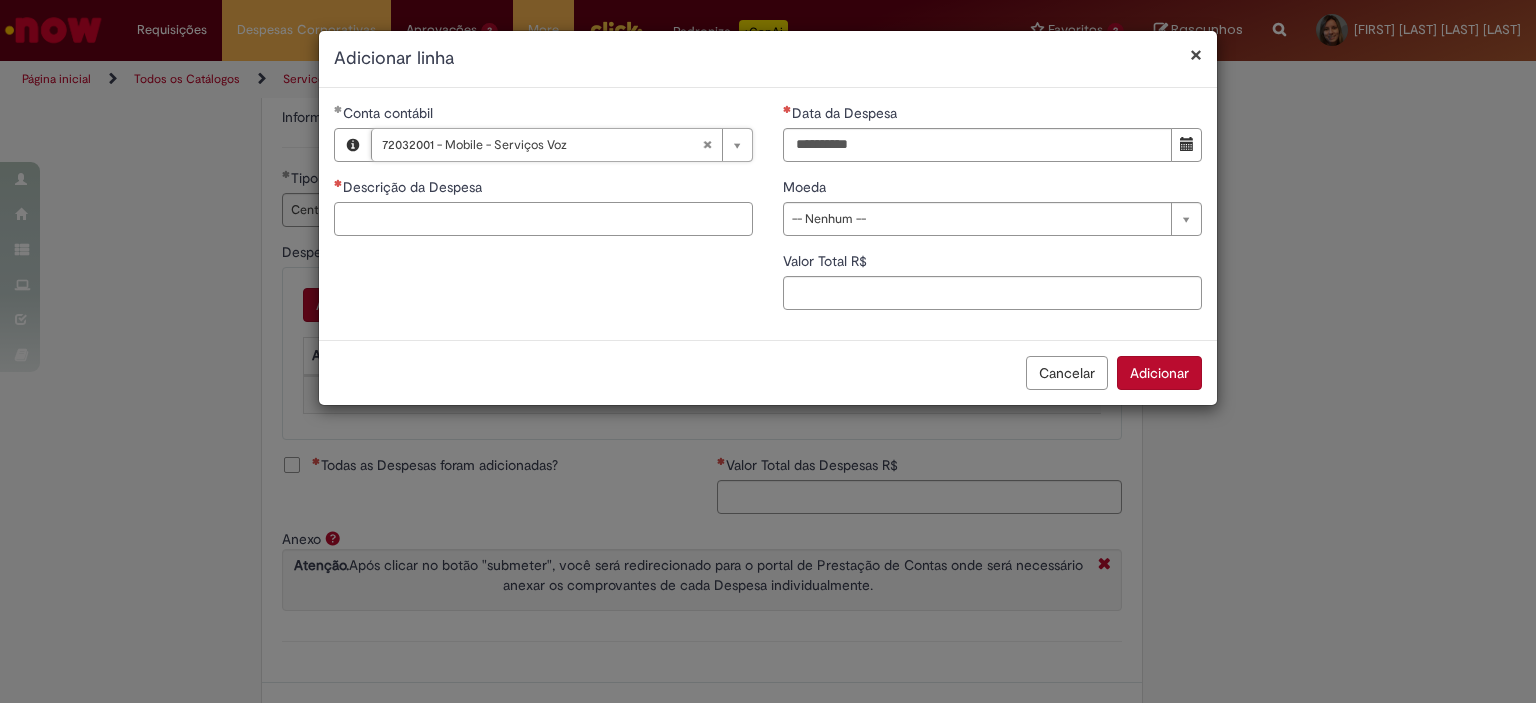 click on "Descrição da Despesa" at bounding box center [543, 219] 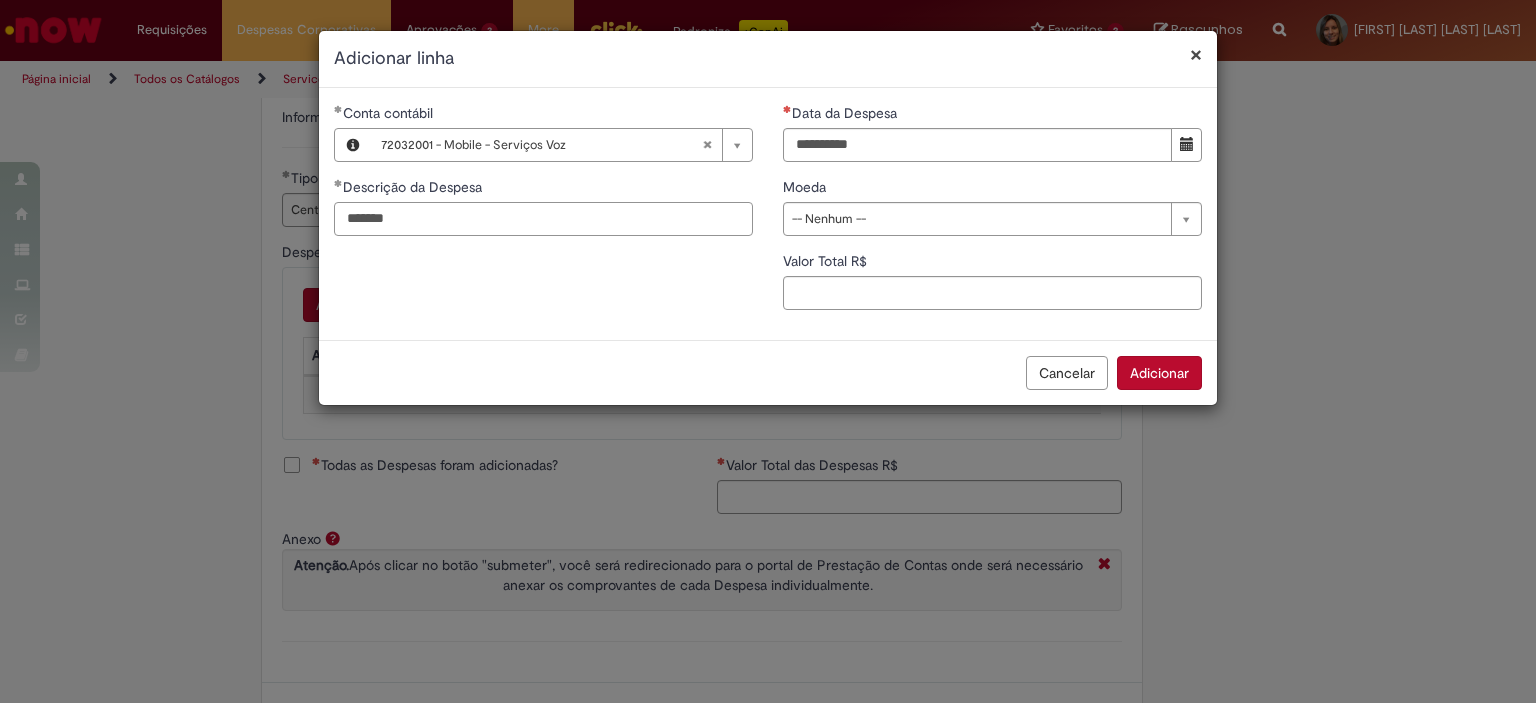 type on "*******" 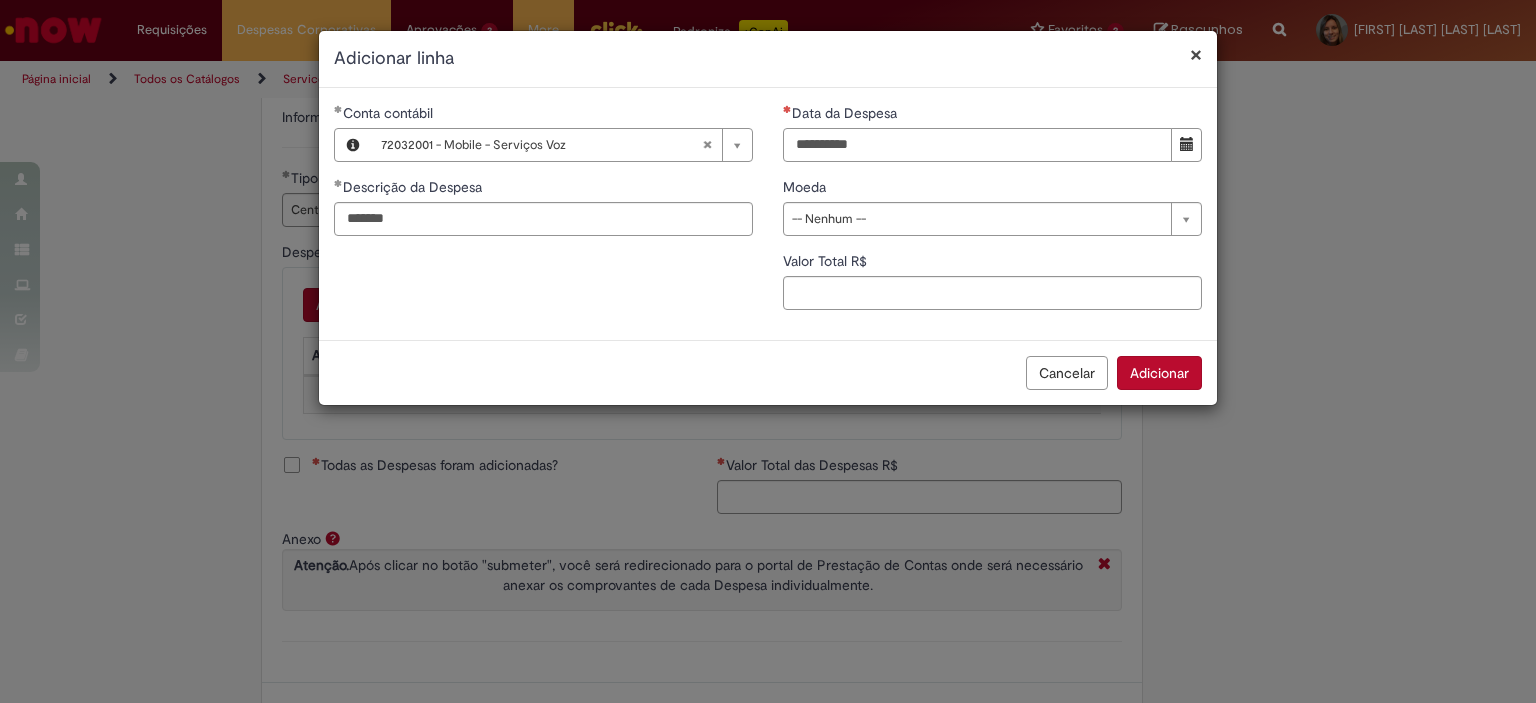click on "Data da Despesa" at bounding box center [977, 145] 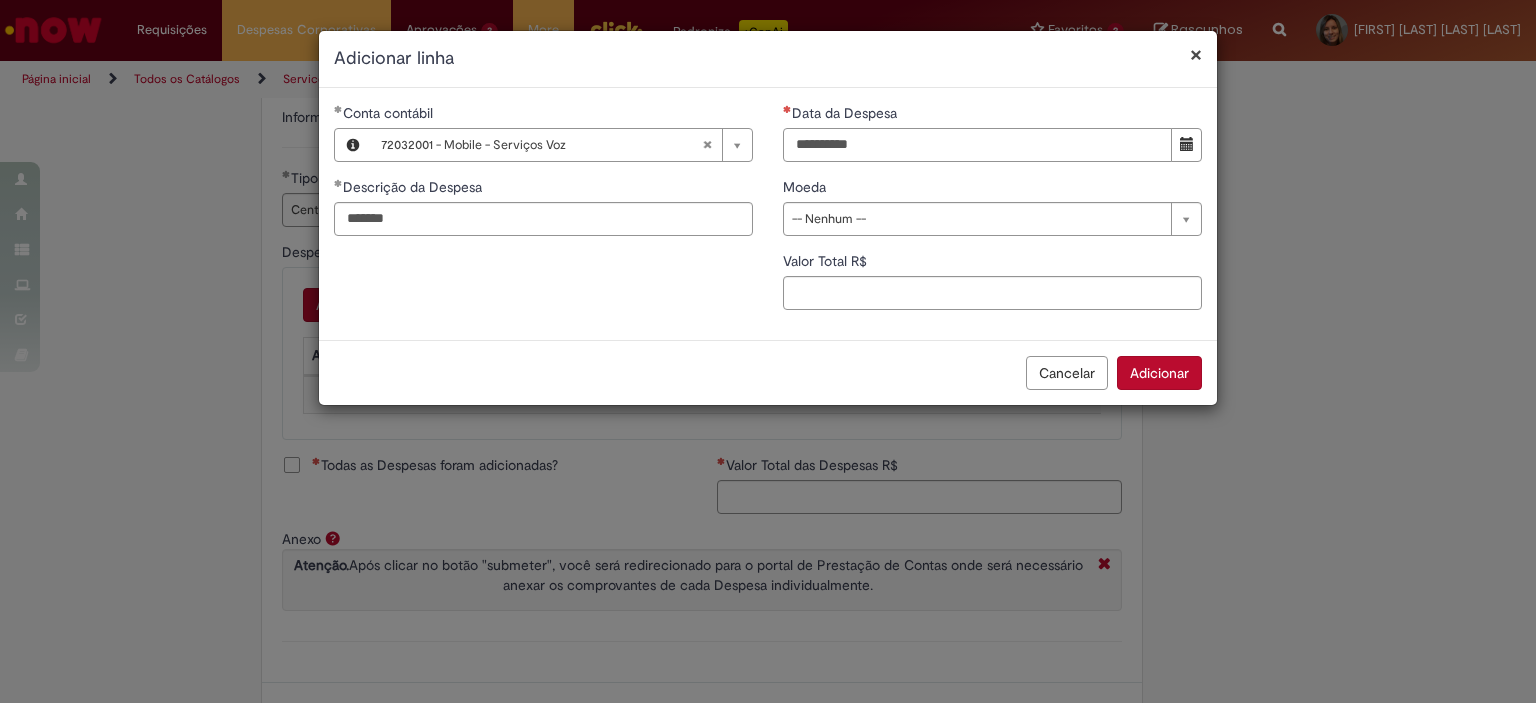 click on "Data da Despesa" at bounding box center (977, 145) 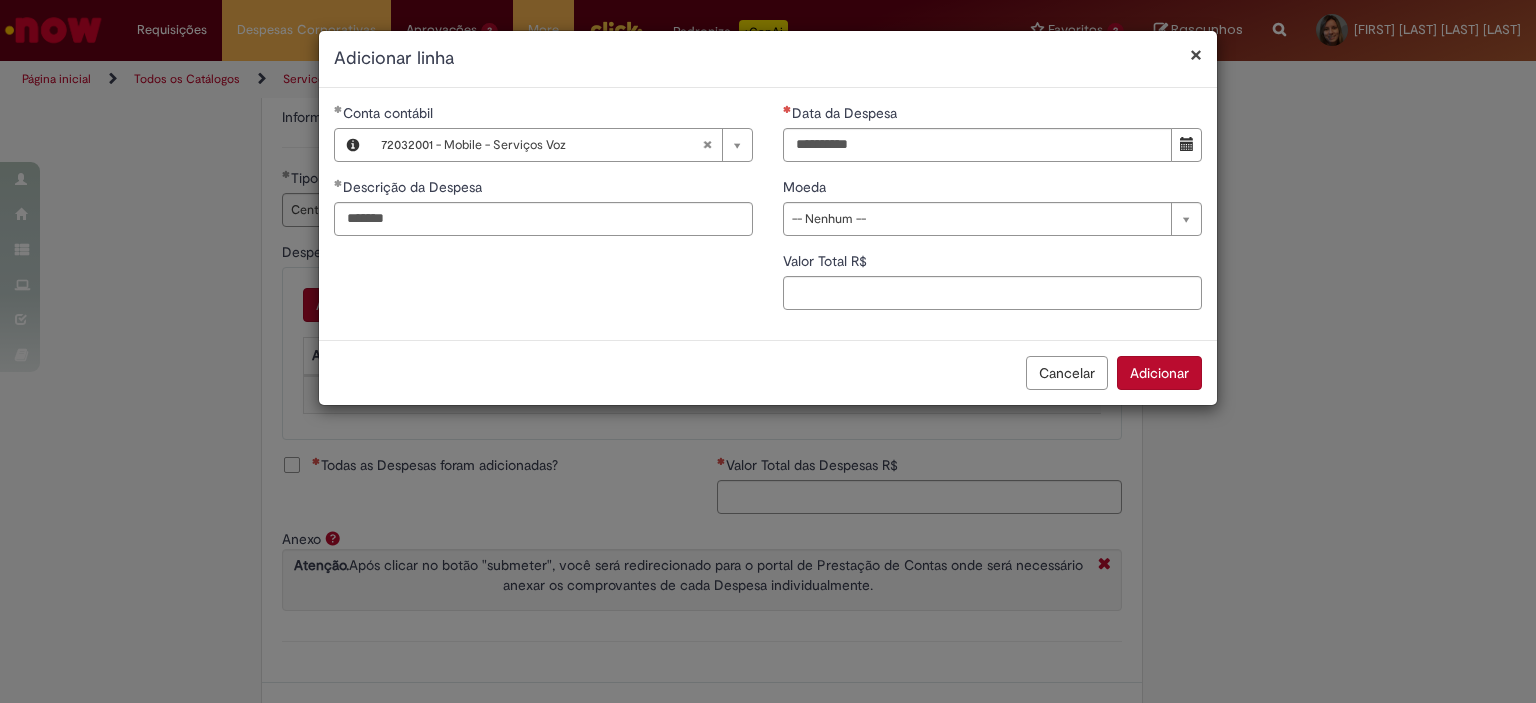 click on "Moeda" at bounding box center (992, 189) 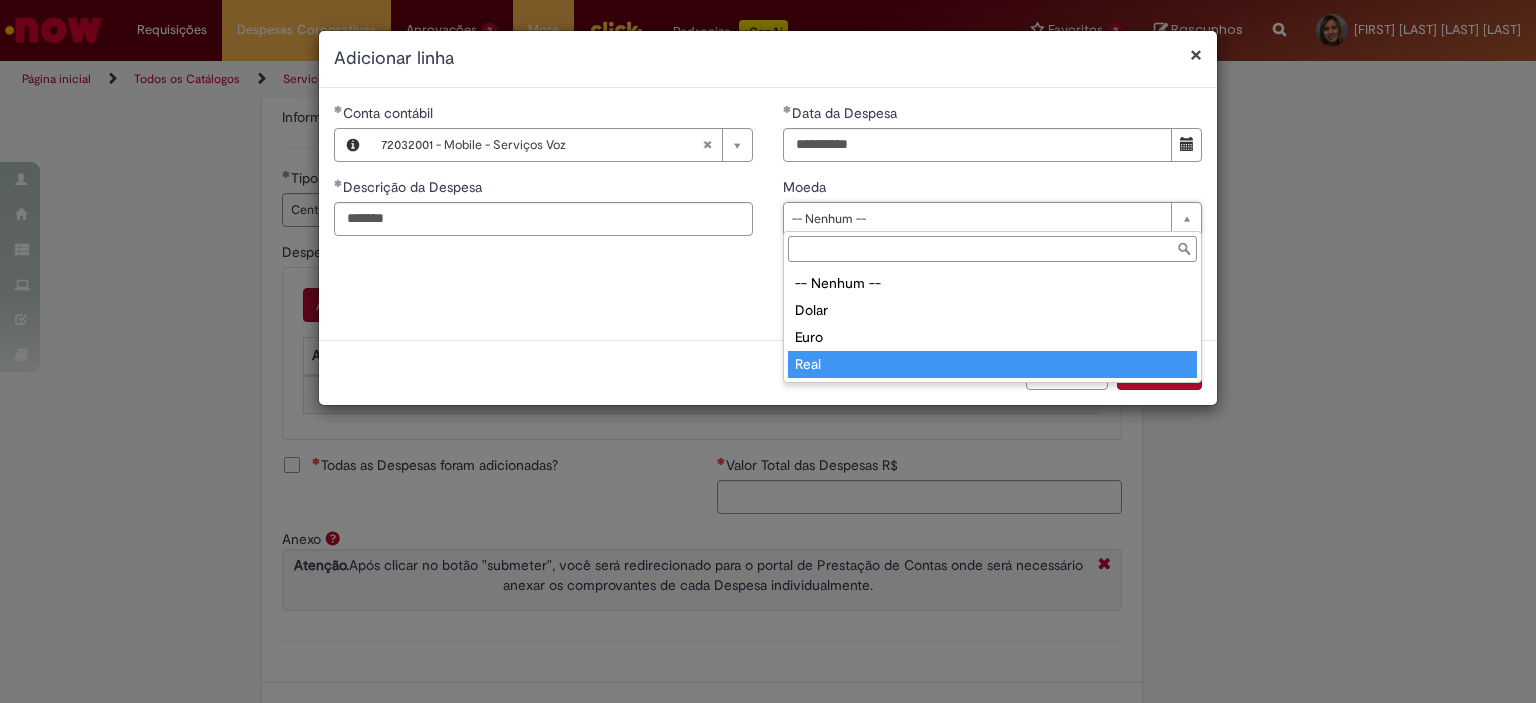 type on "****" 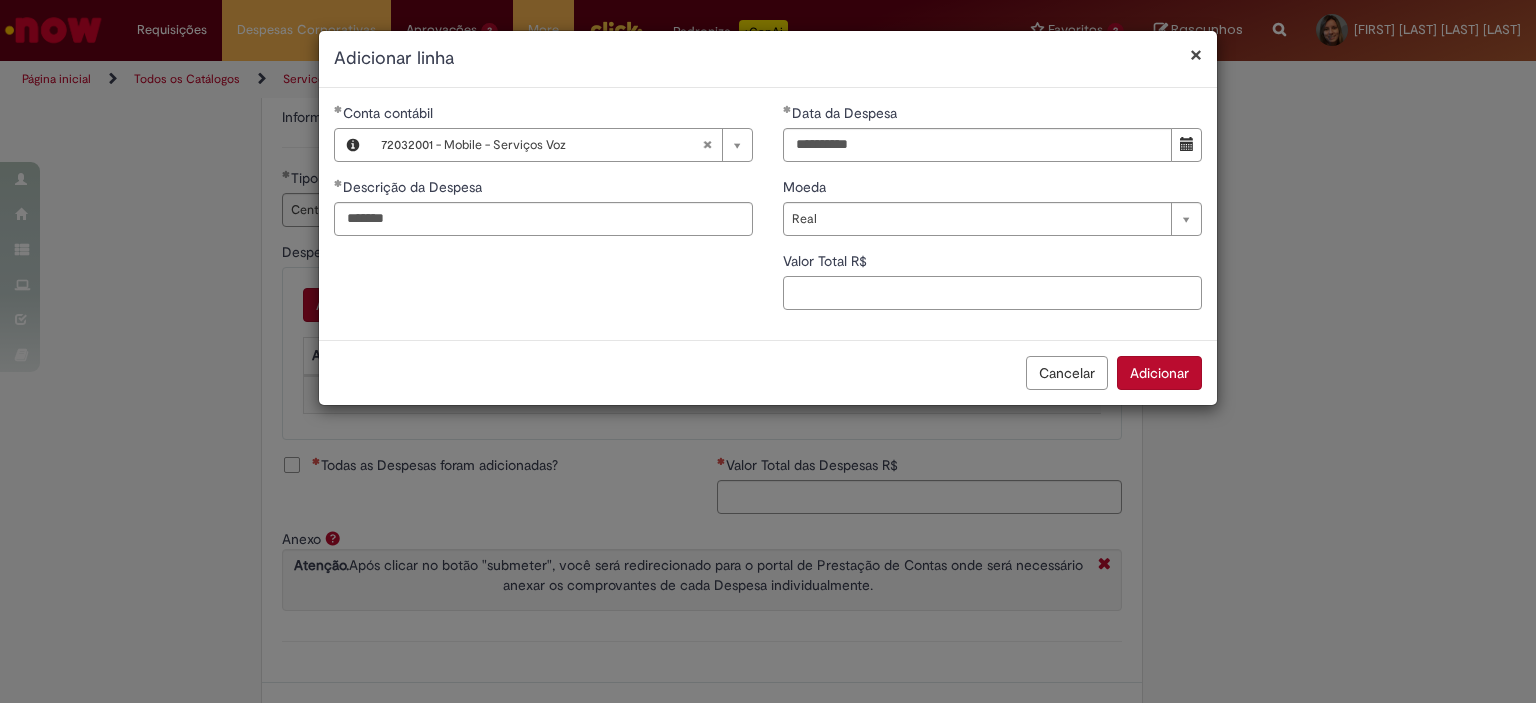 click on "Valor Total R$" at bounding box center (992, 293) 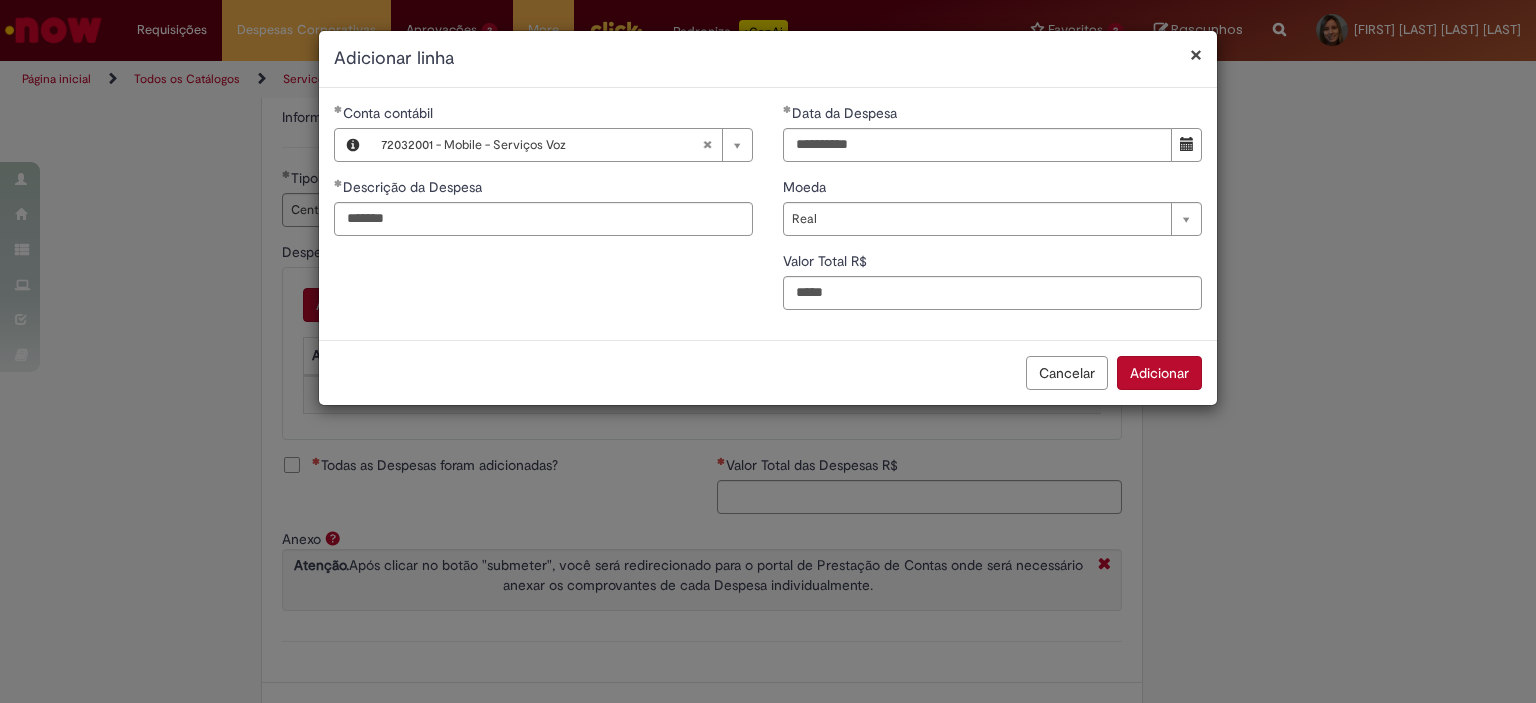 type on "****" 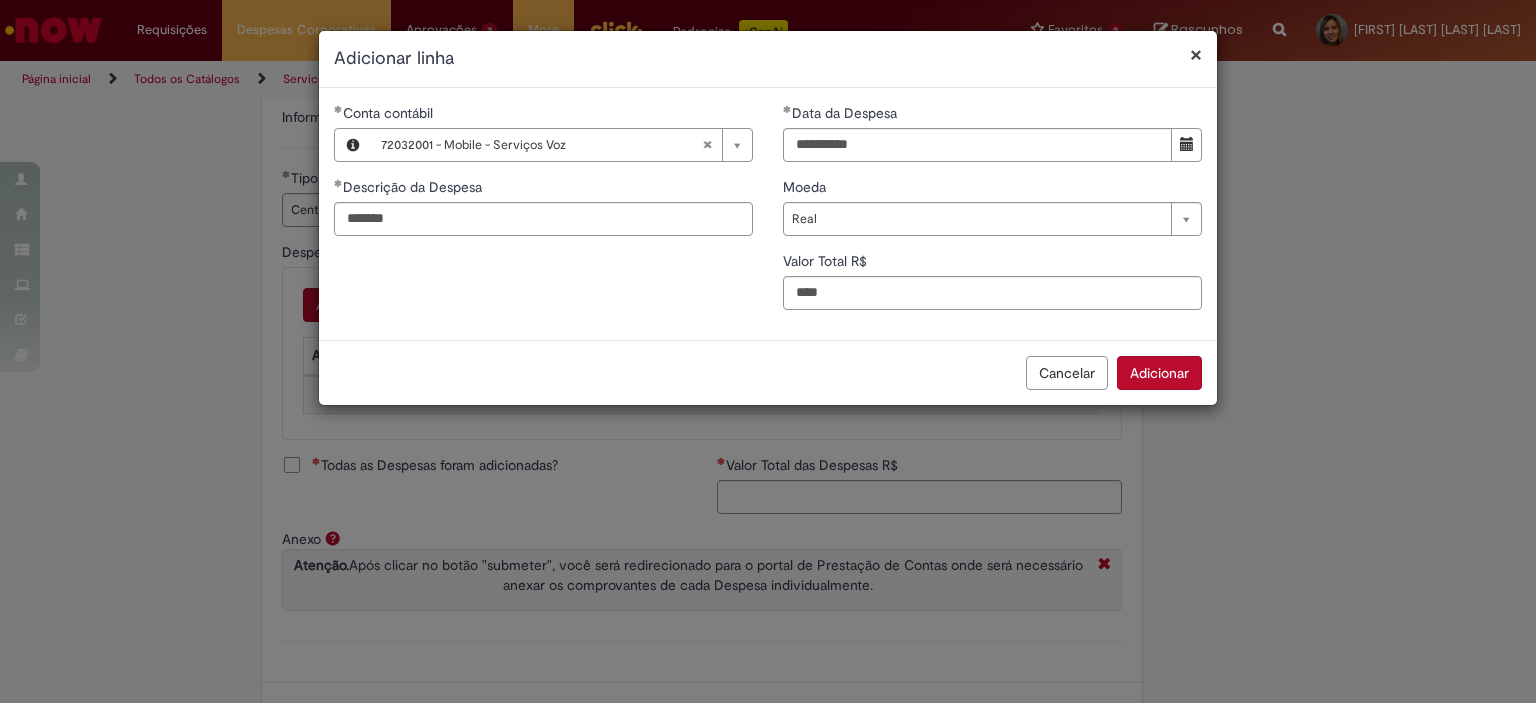click on "Adicionar" at bounding box center (1159, 373) 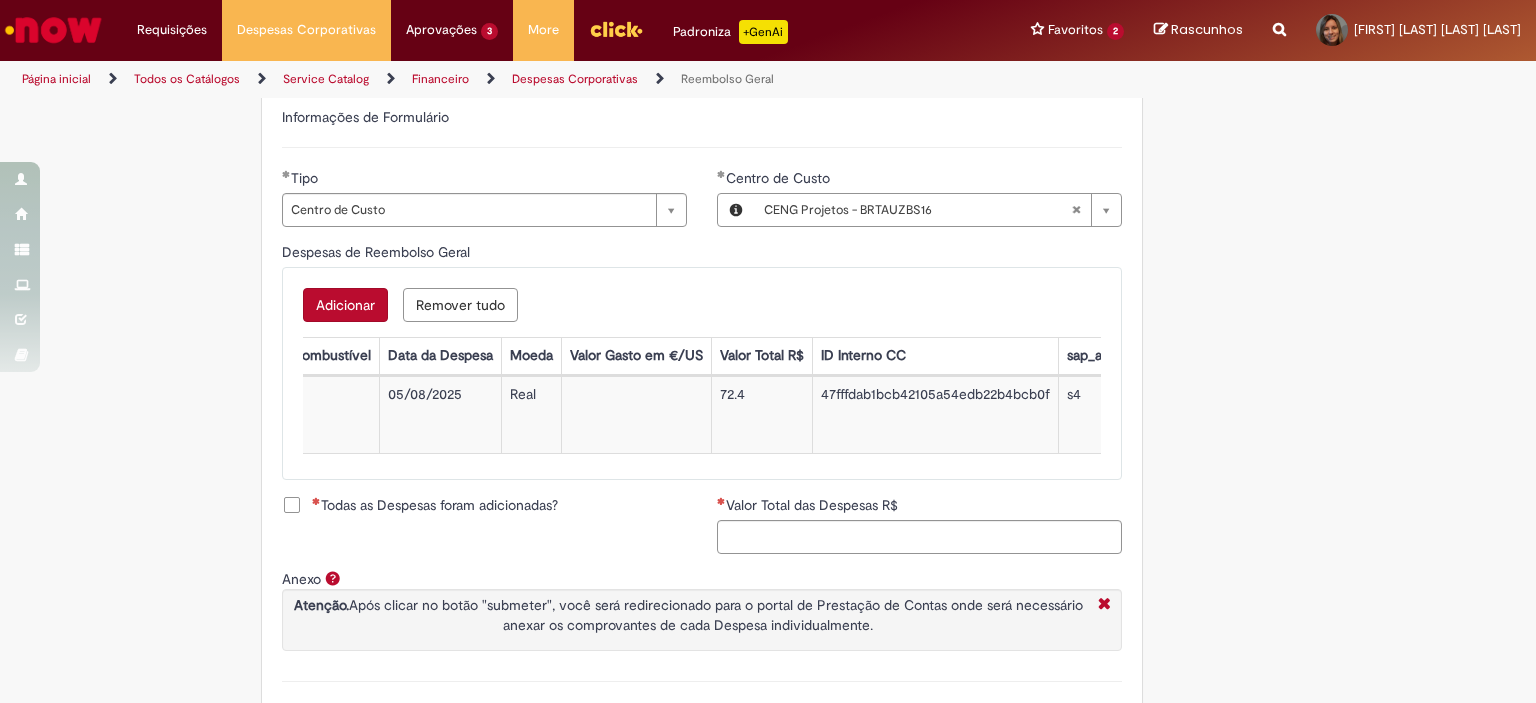scroll, scrollTop: 0, scrollLeft: 984, axis: horizontal 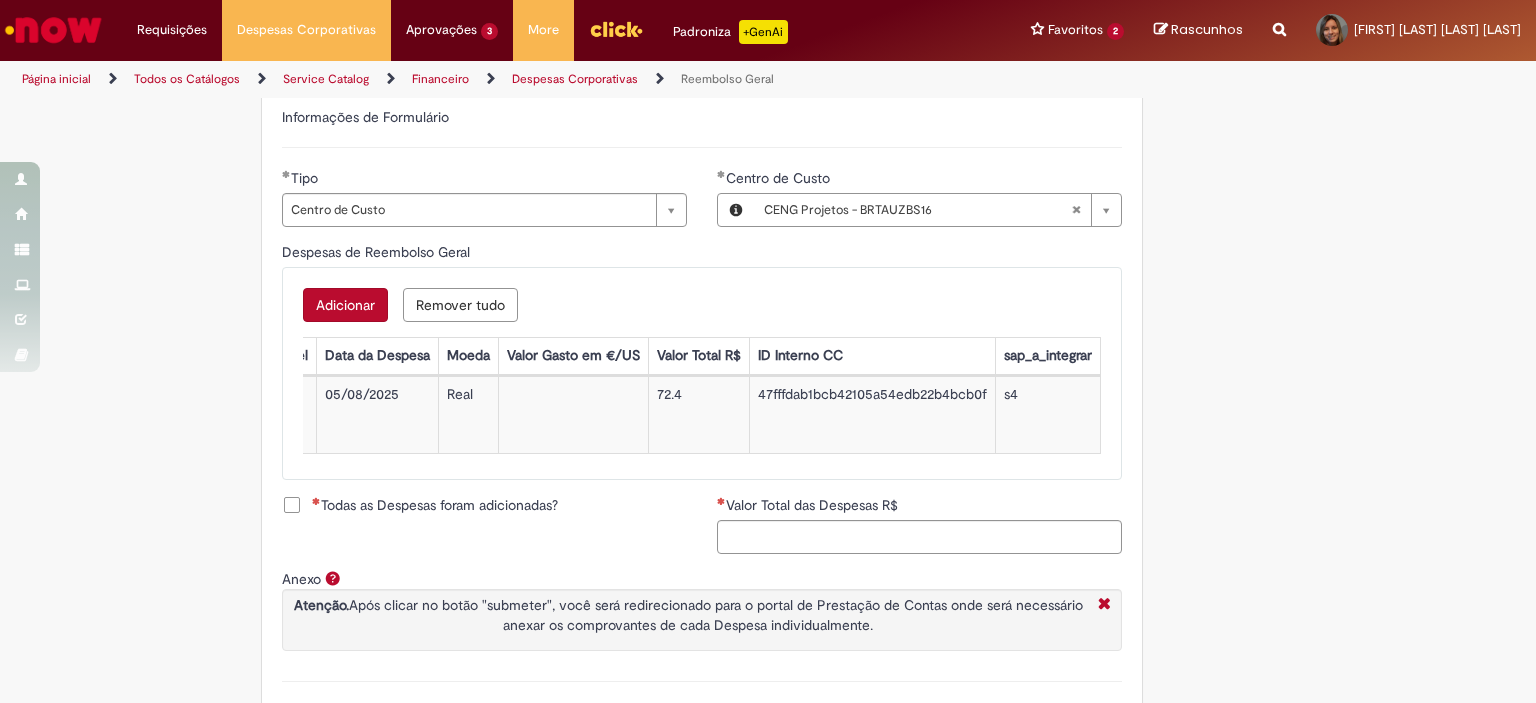 click on "Todas as Despesas foram adicionadas?" at bounding box center [435, 505] 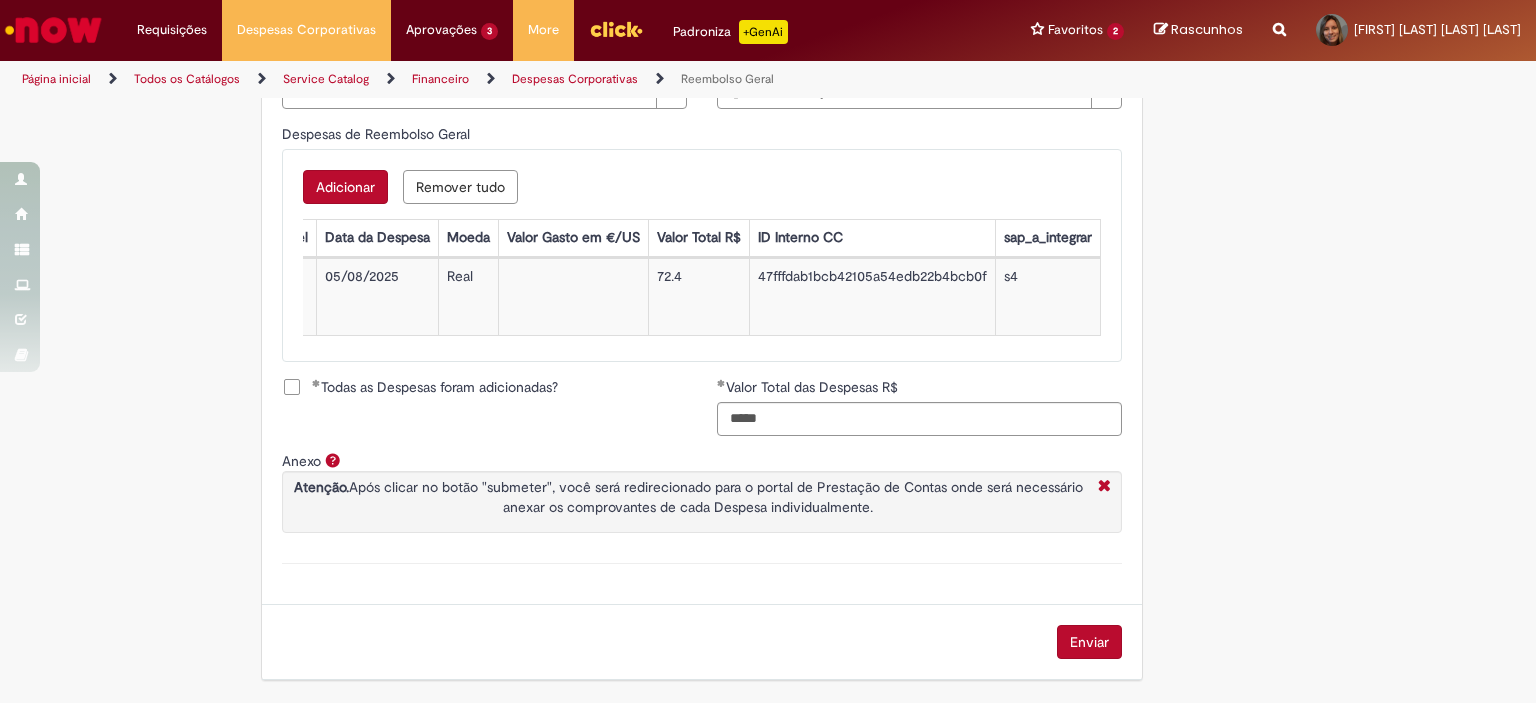 scroll, scrollTop: 828, scrollLeft: 0, axis: vertical 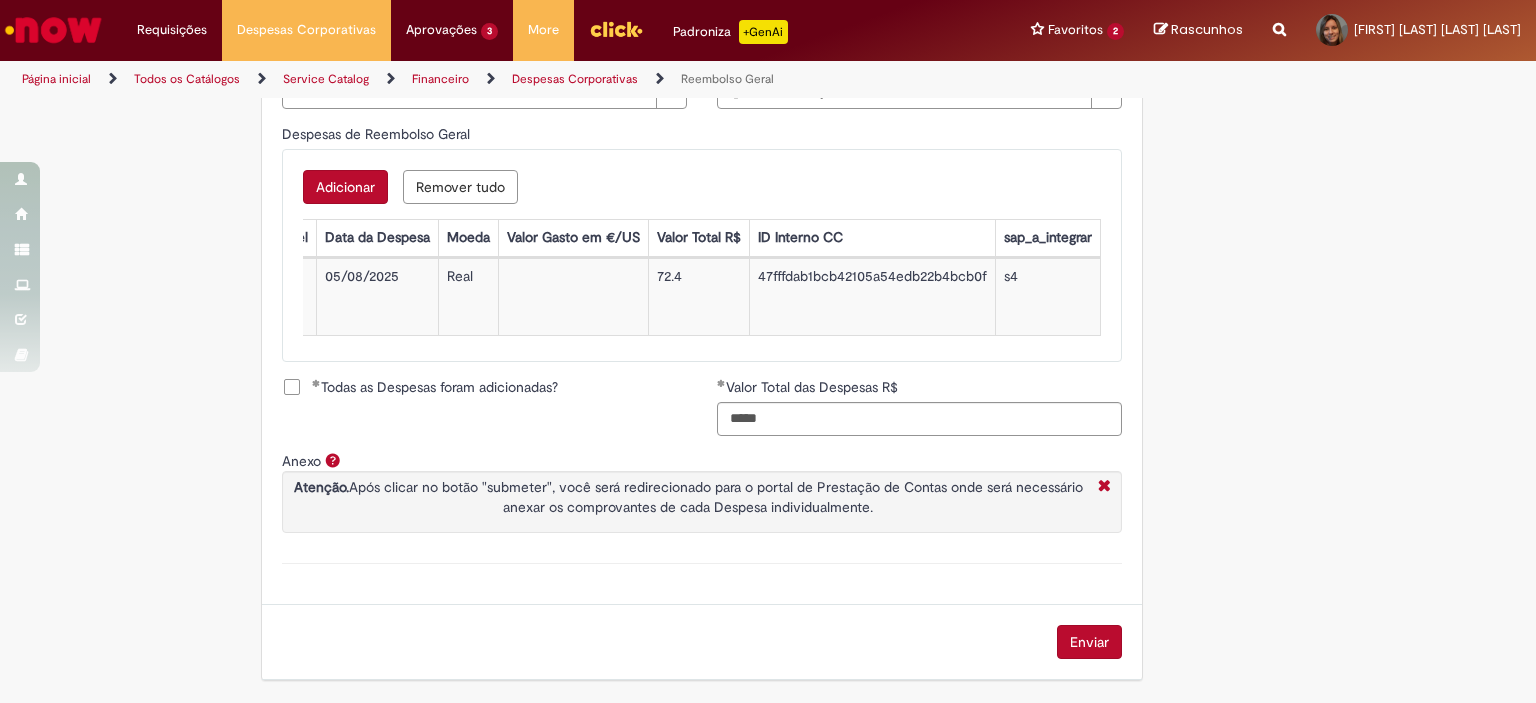click on "Enviar" at bounding box center [1089, 642] 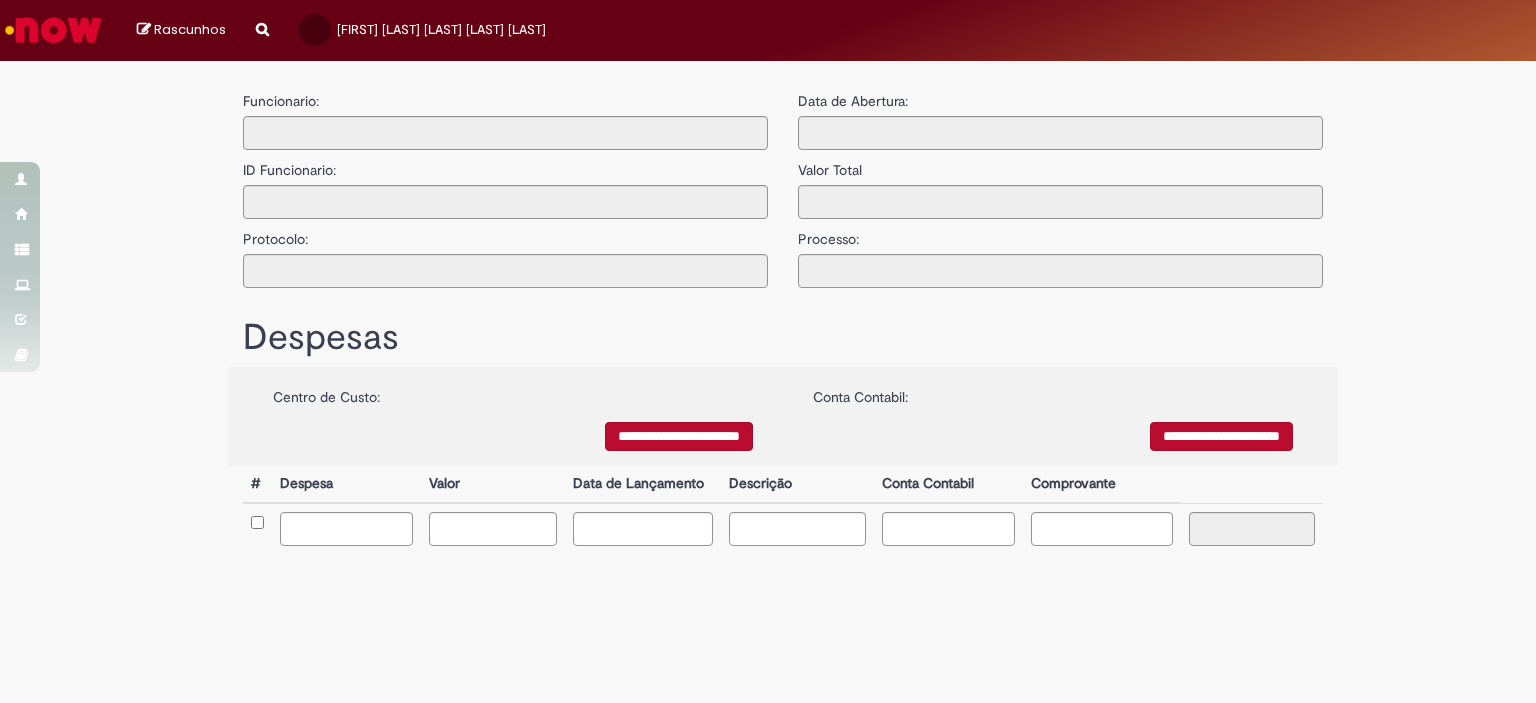 type on "**********" 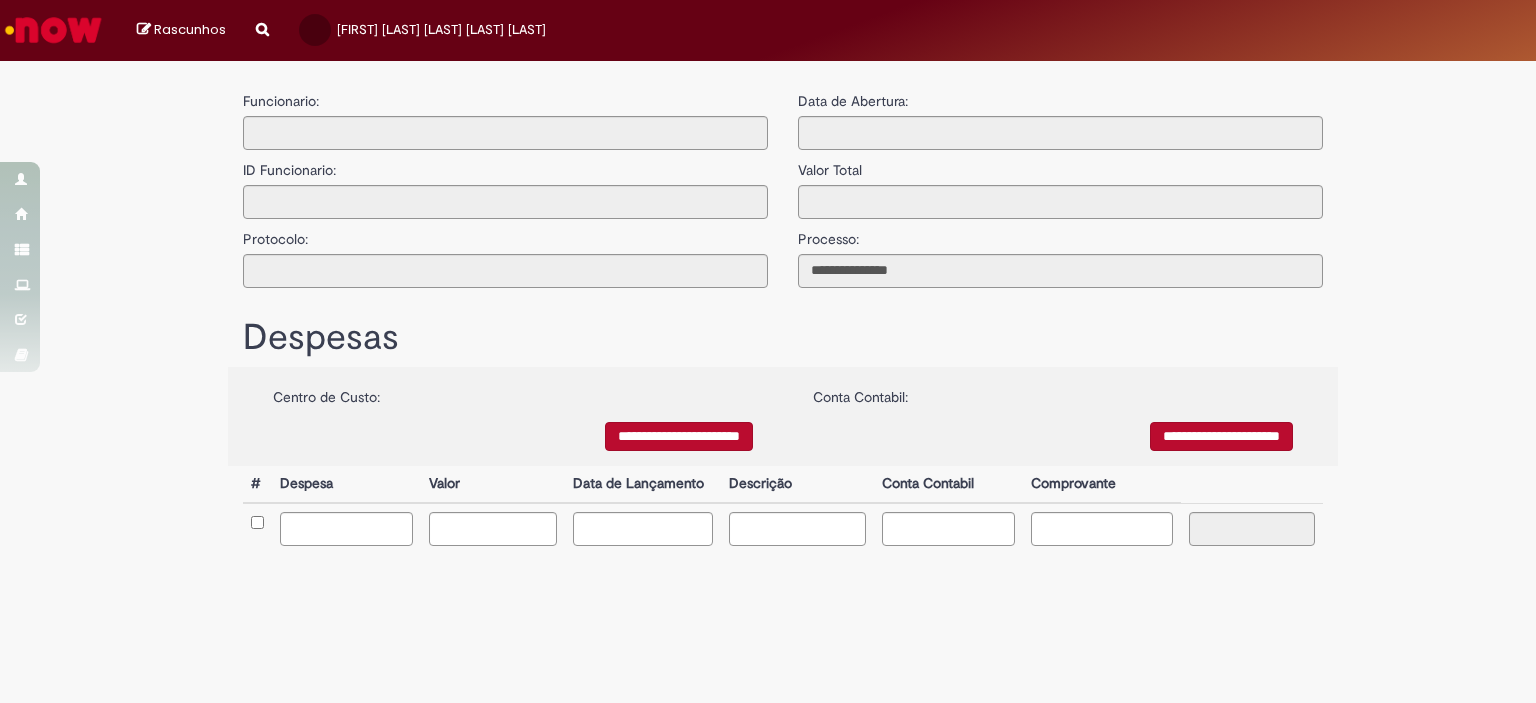 scroll, scrollTop: 0, scrollLeft: 0, axis: both 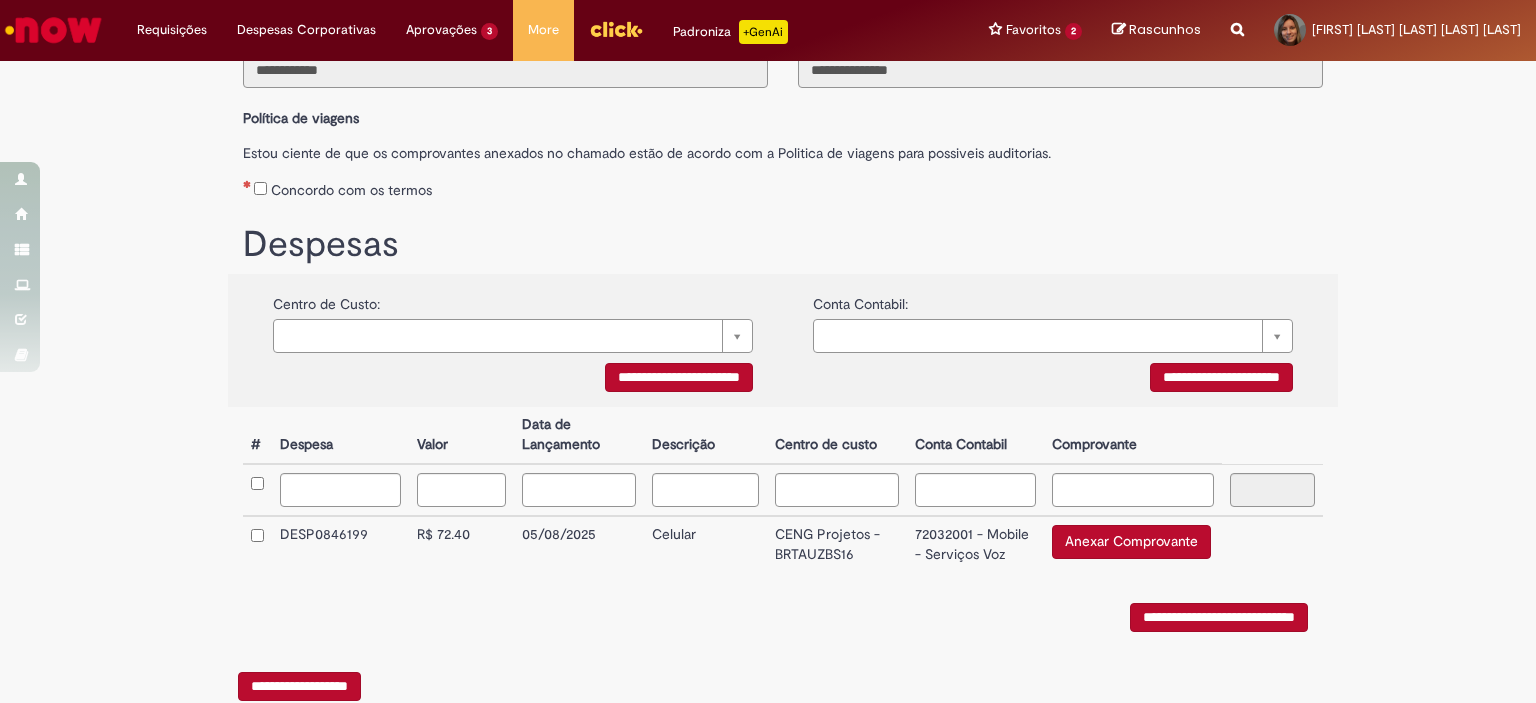 click on "Anexar Comprovante" at bounding box center (1131, 542) 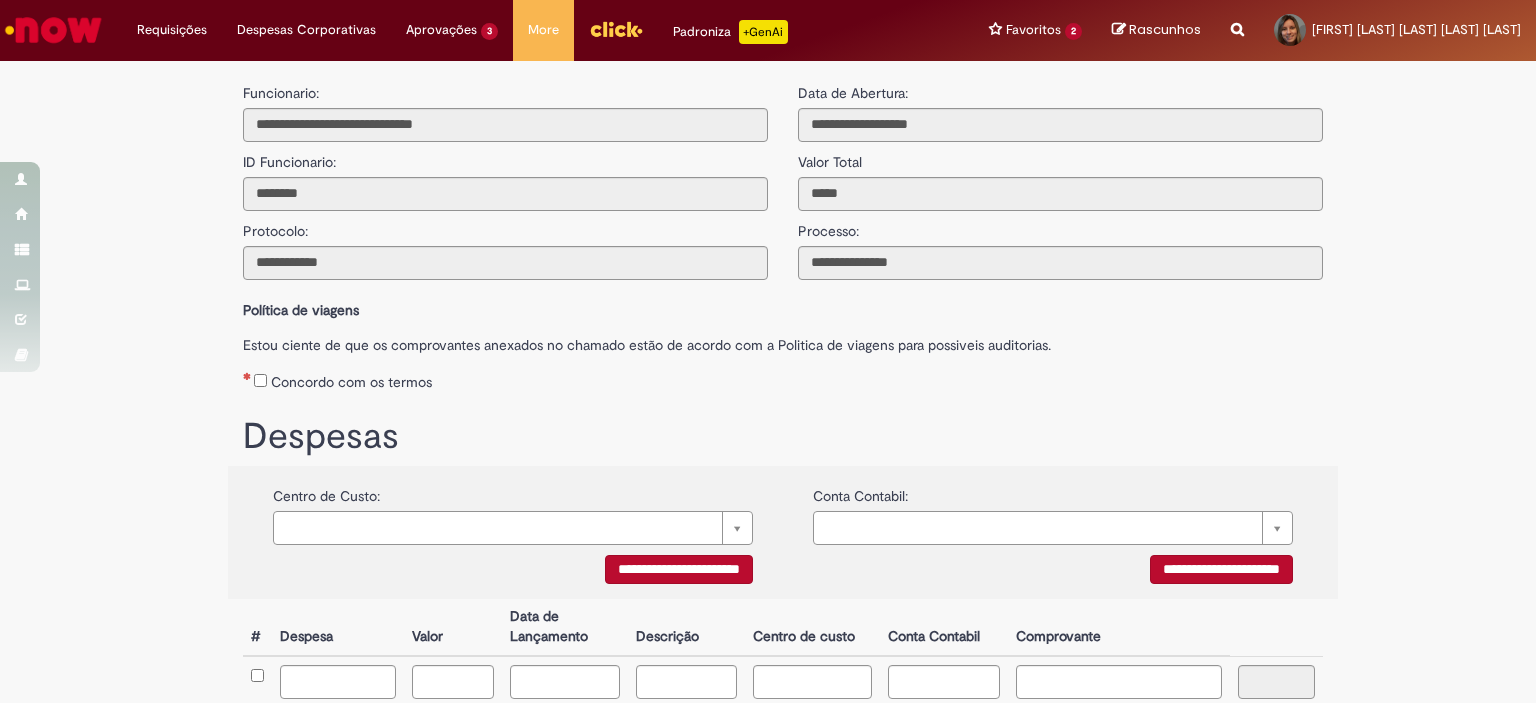 scroll, scrollTop: 0, scrollLeft: 0, axis: both 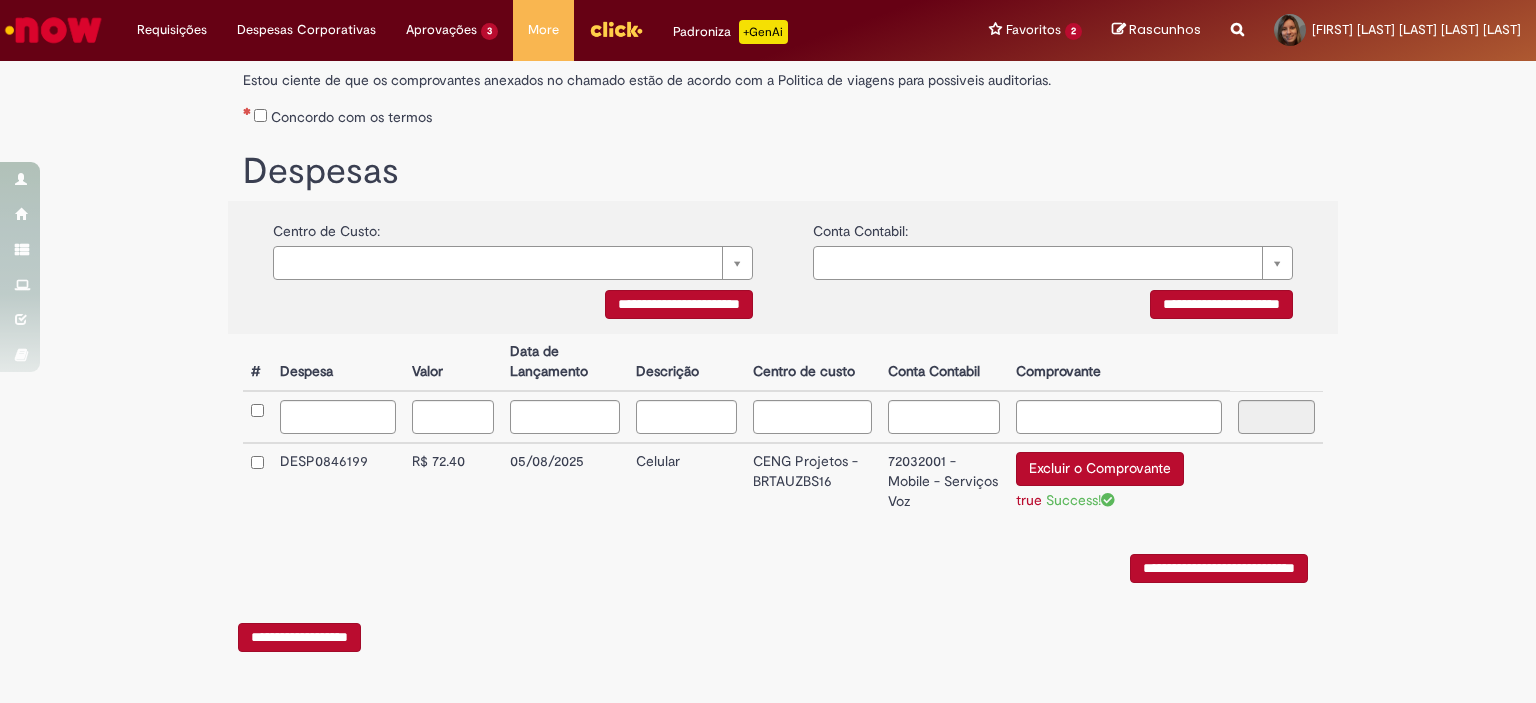 click on "**********" at bounding box center (1219, 568) 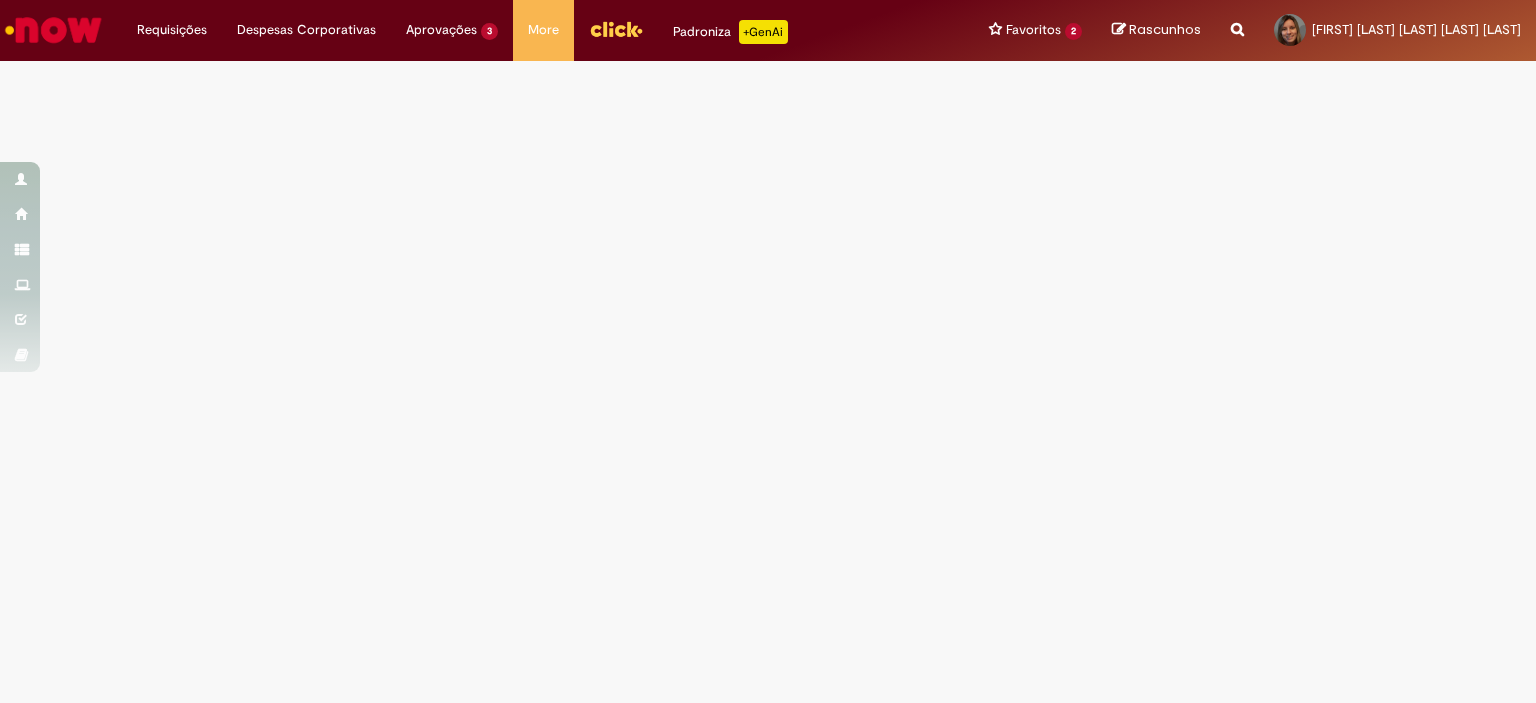scroll, scrollTop: 0, scrollLeft: 0, axis: both 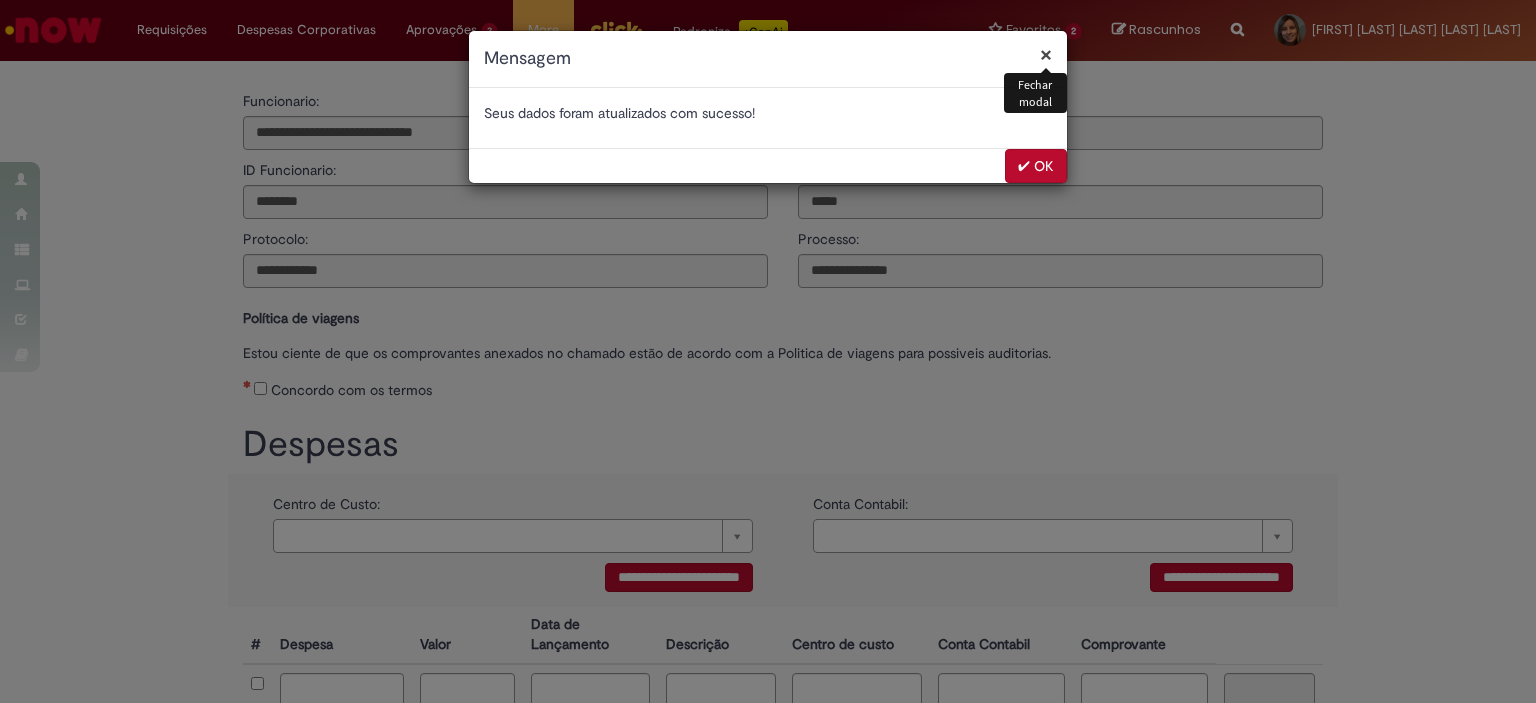 click on "✔ OK" at bounding box center (1036, 166) 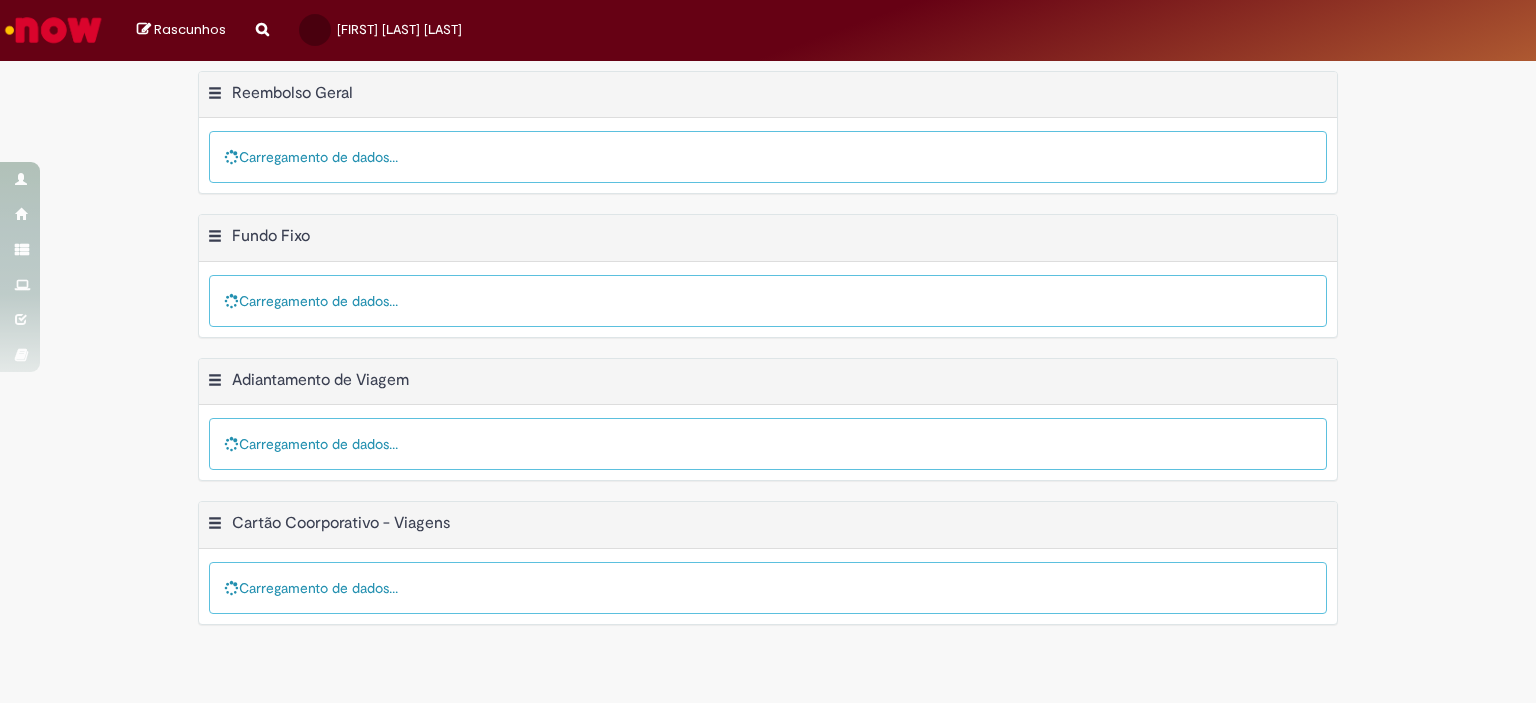 scroll, scrollTop: 0, scrollLeft: 0, axis: both 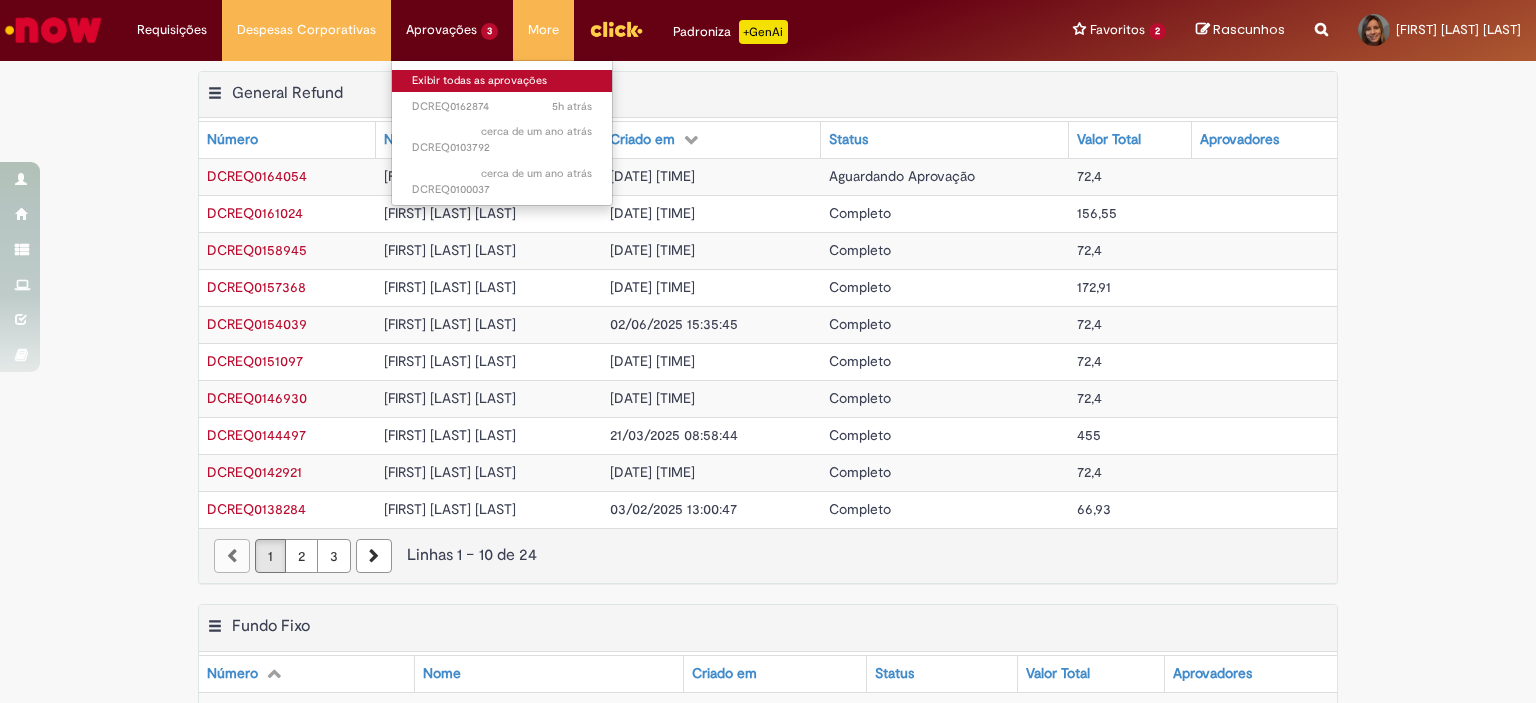 click on "Exibir todas as aprovações" at bounding box center [502, 81] 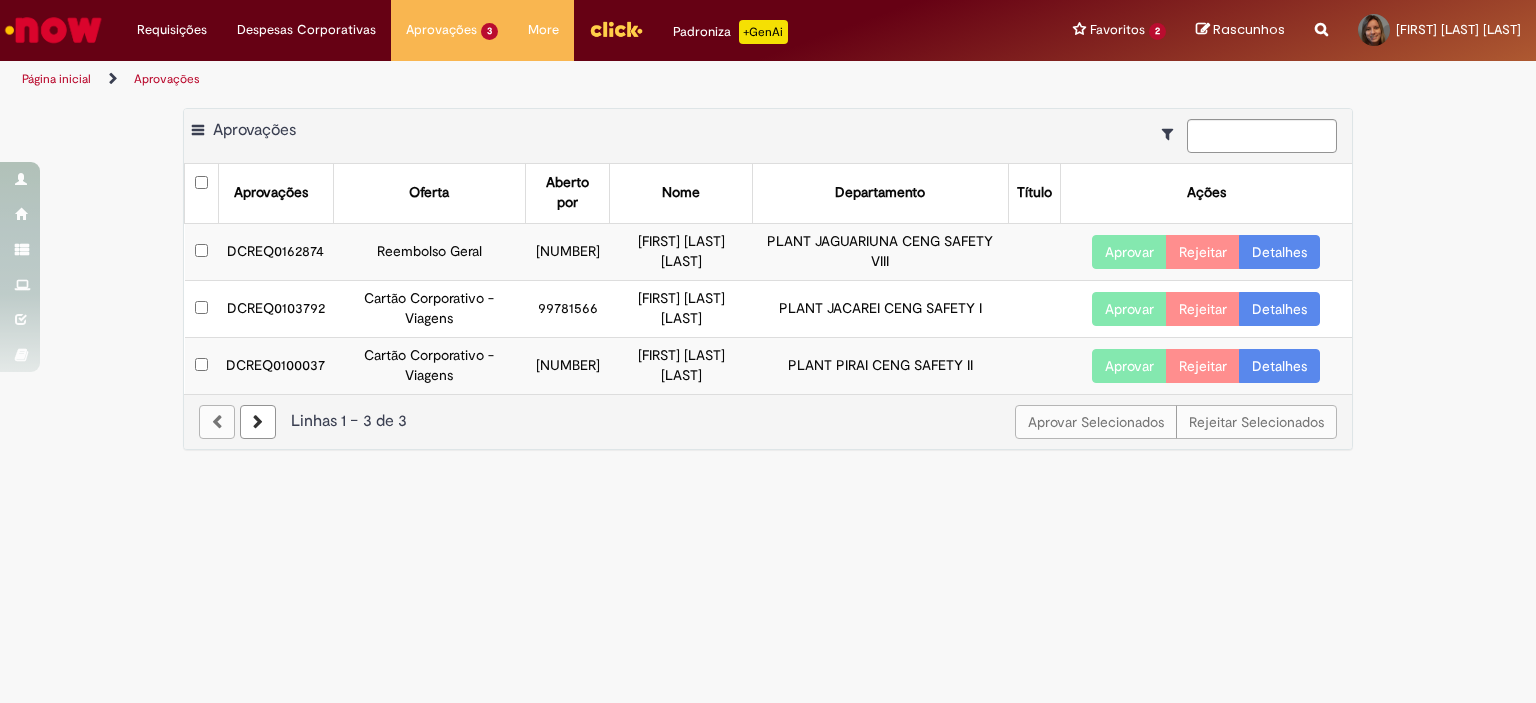 click on "Detalhes" at bounding box center (1279, 252) 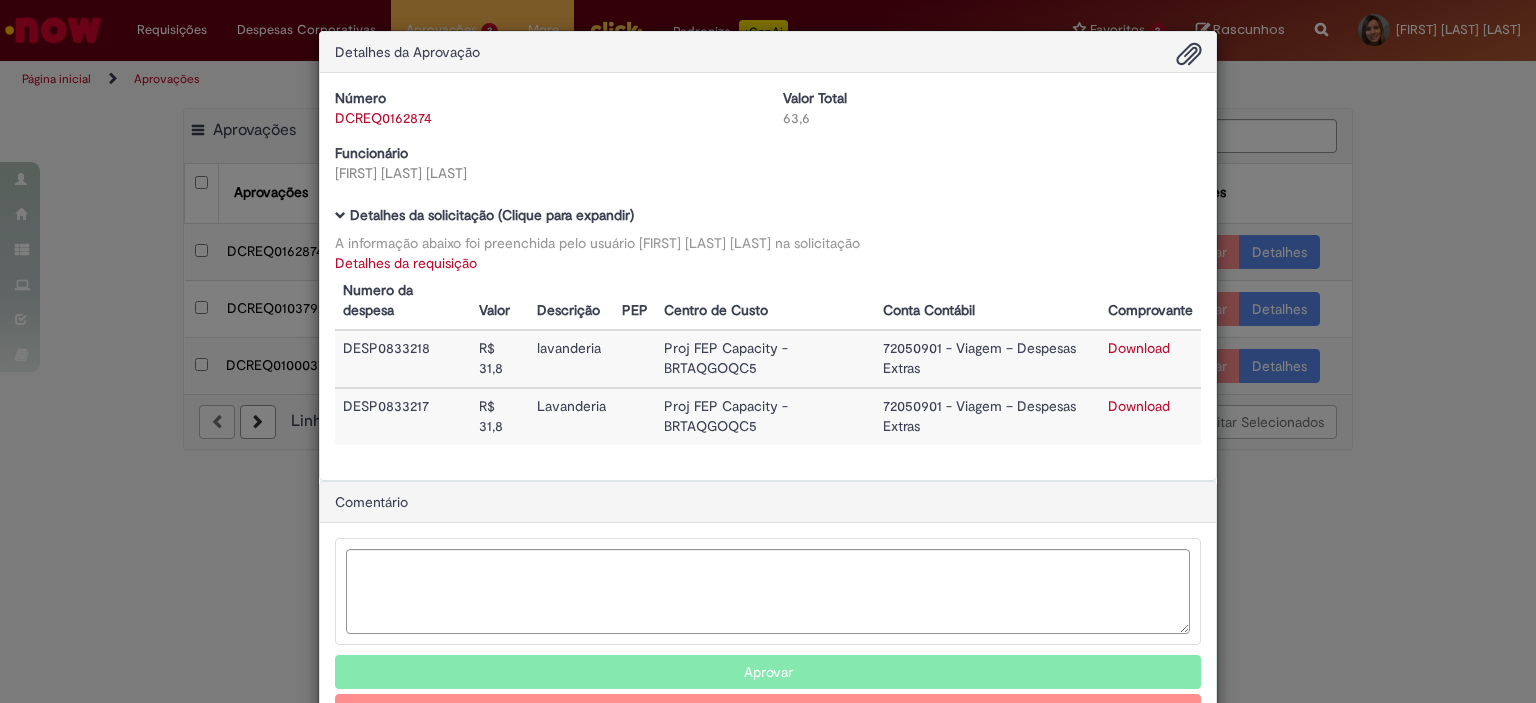 click on "Detalhes da requisição" at bounding box center (406, 263) 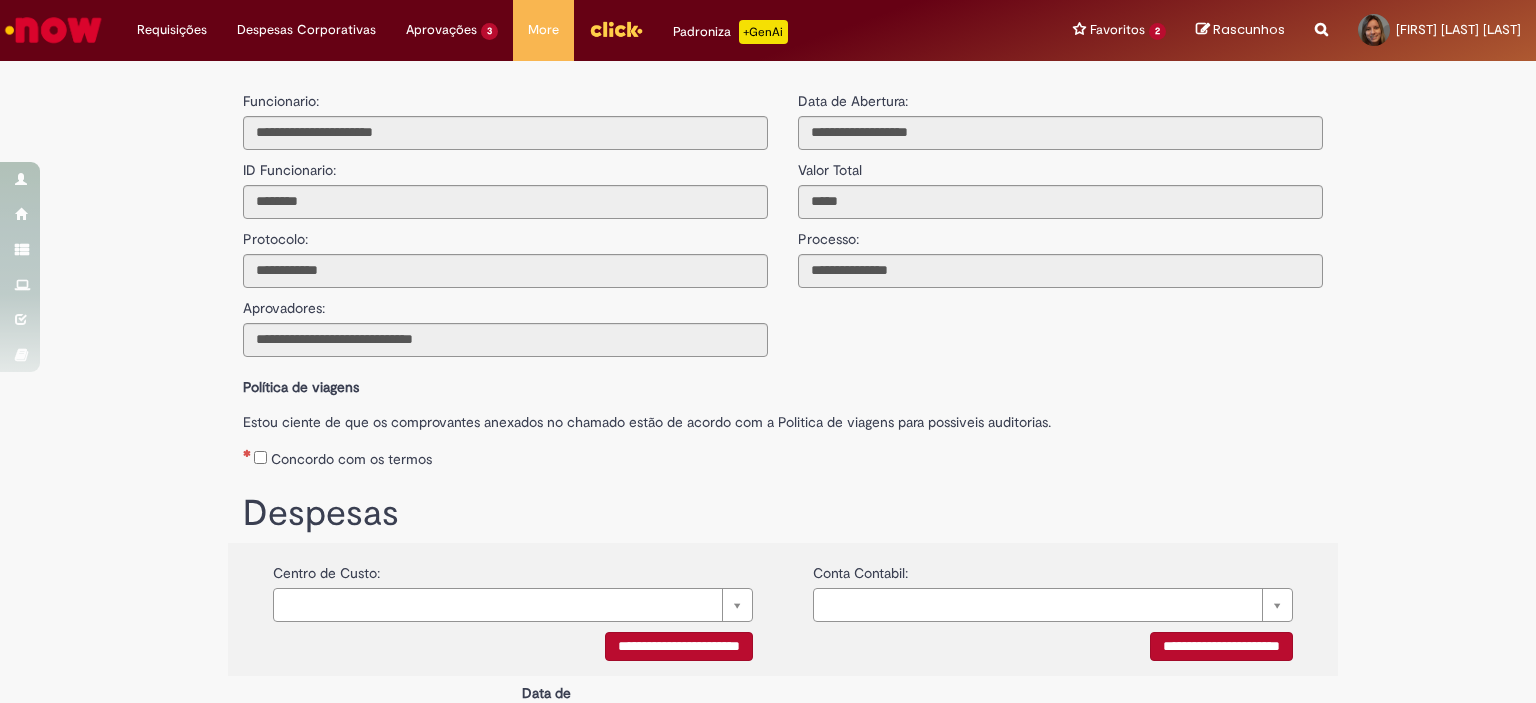 type on "**********" 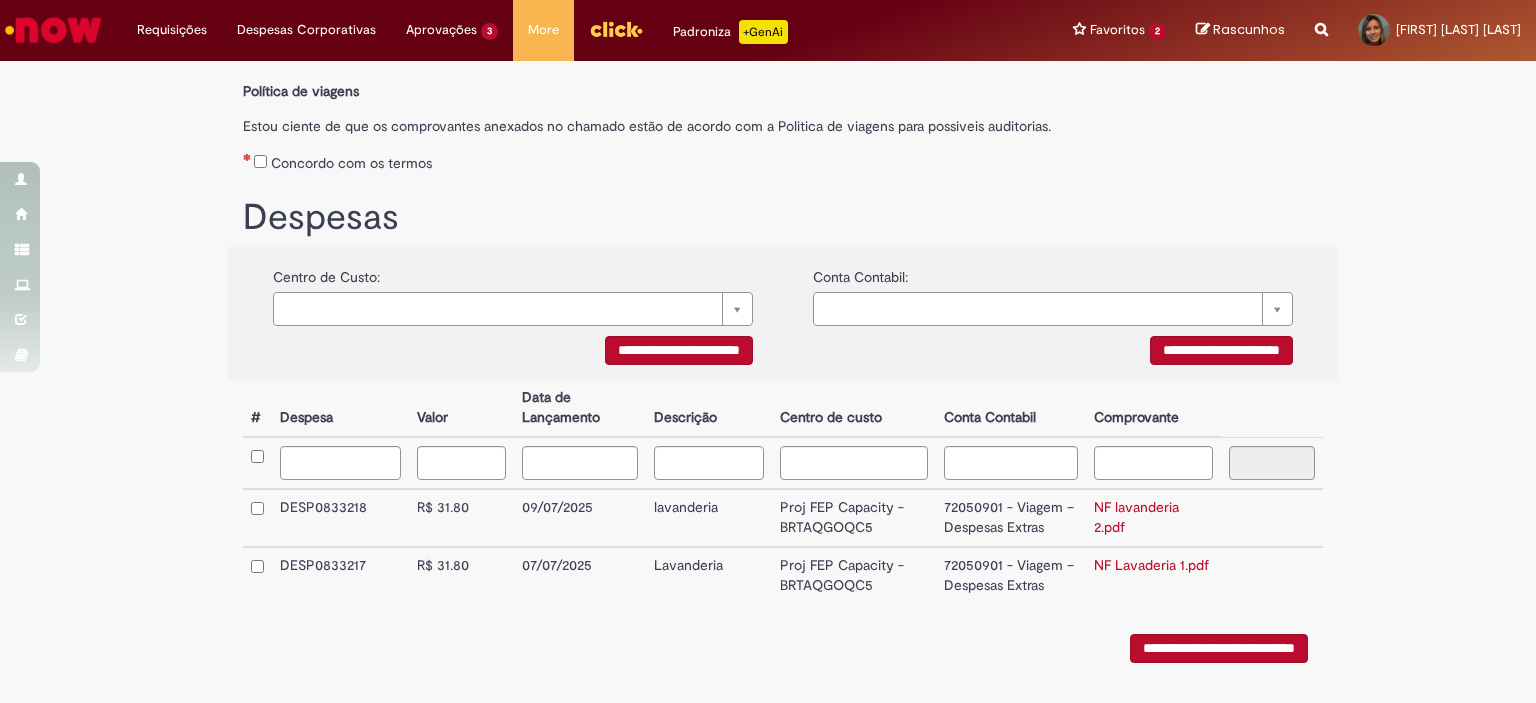 scroll, scrollTop: 300, scrollLeft: 0, axis: vertical 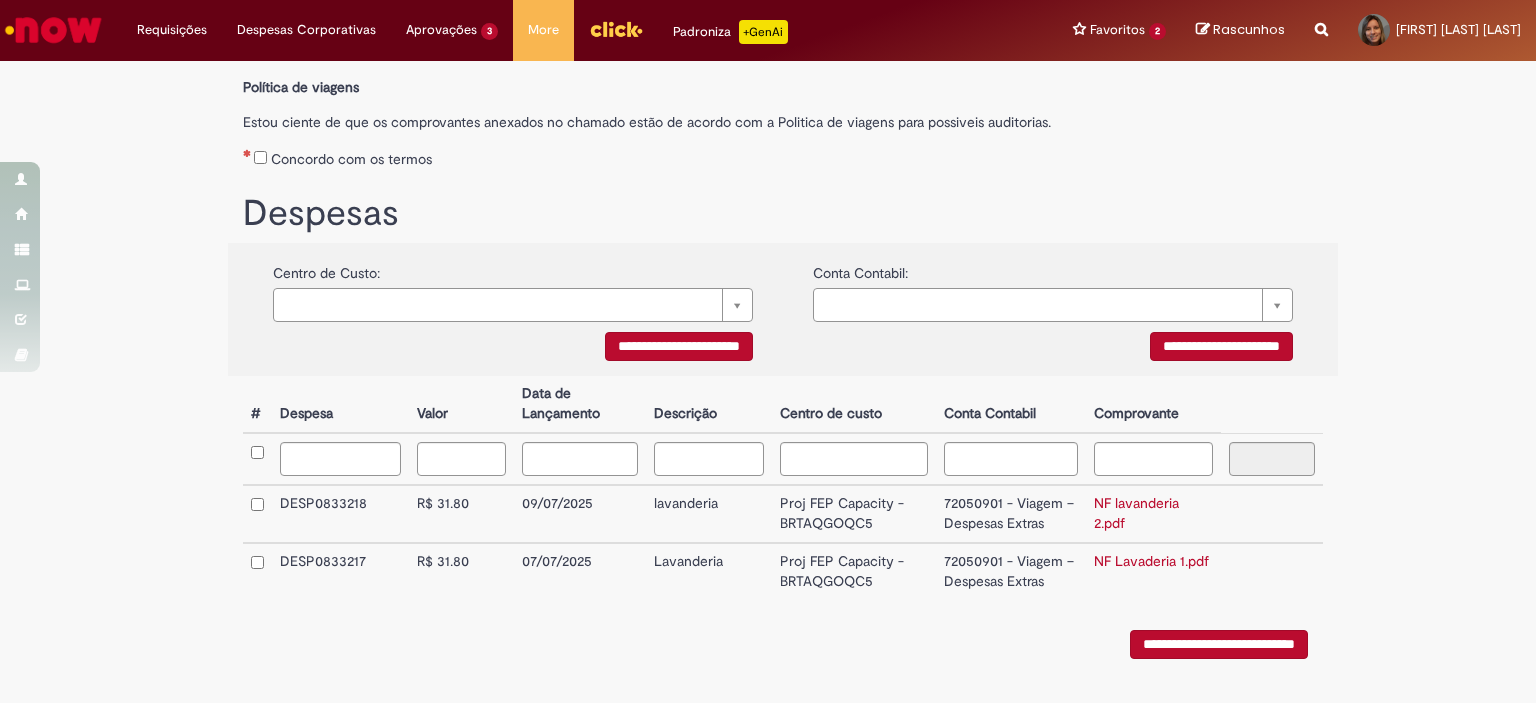 click on "NF lavanderia 2.pdf" at bounding box center (1136, 513) 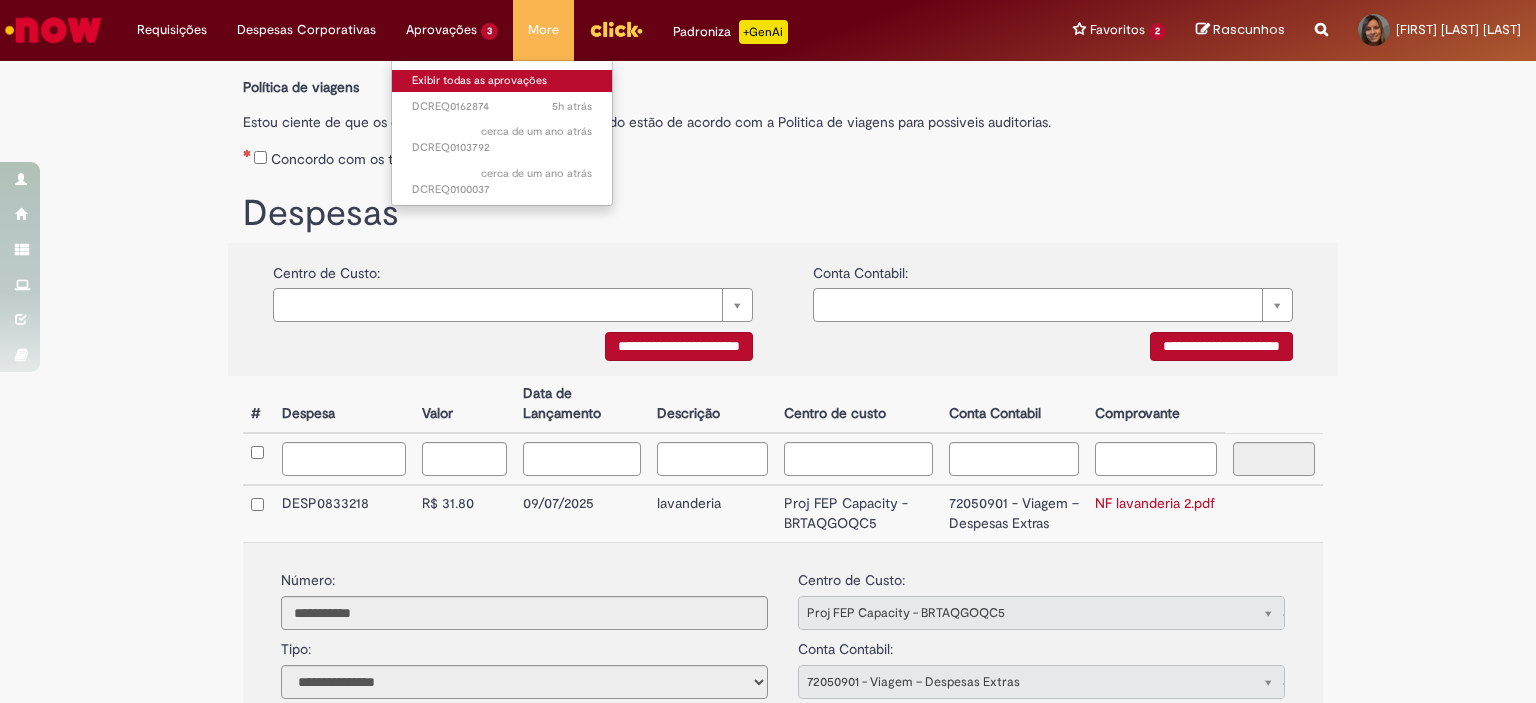 click on "Exibir todas as aprovações" at bounding box center [502, 81] 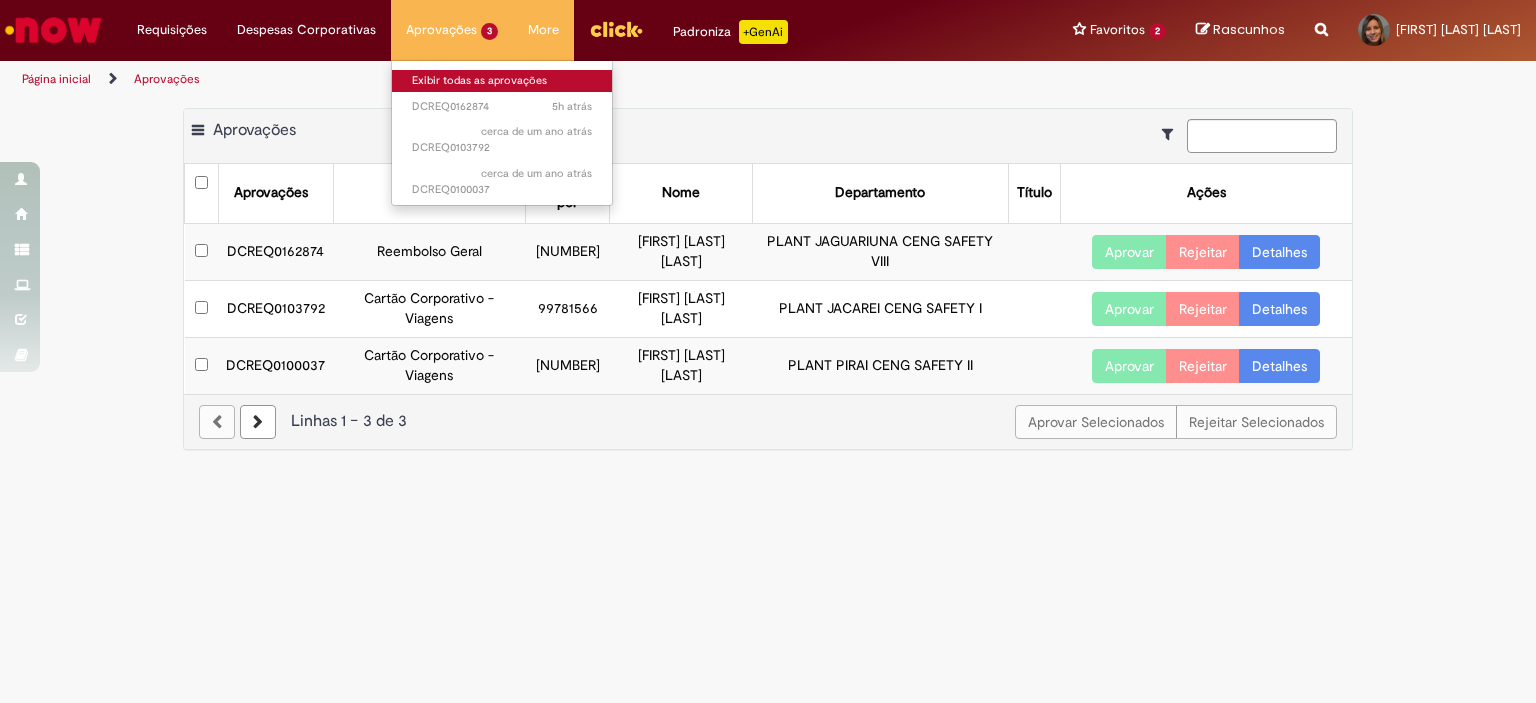 scroll, scrollTop: 0, scrollLeft: 0, axis: both 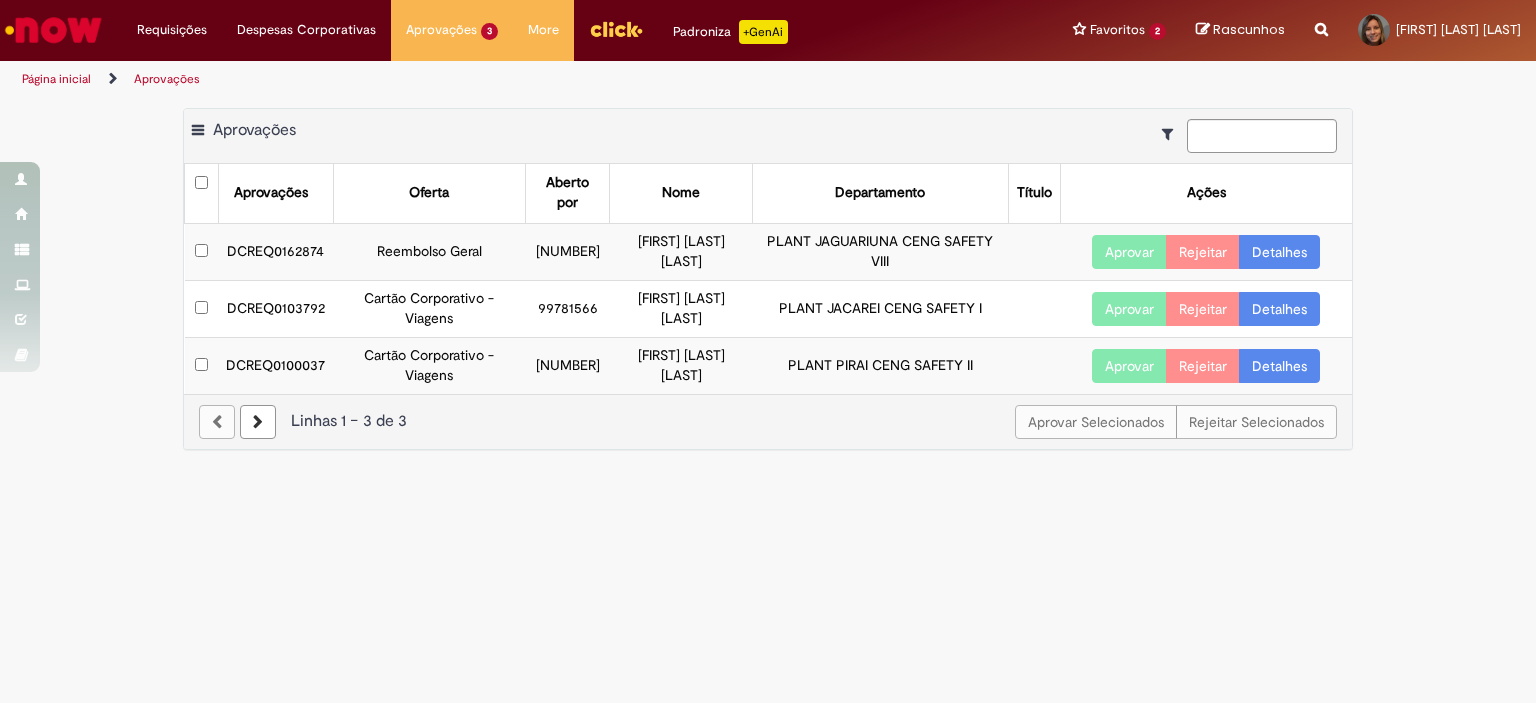 click on "Detalhes" at bounding box center [1279, 252] 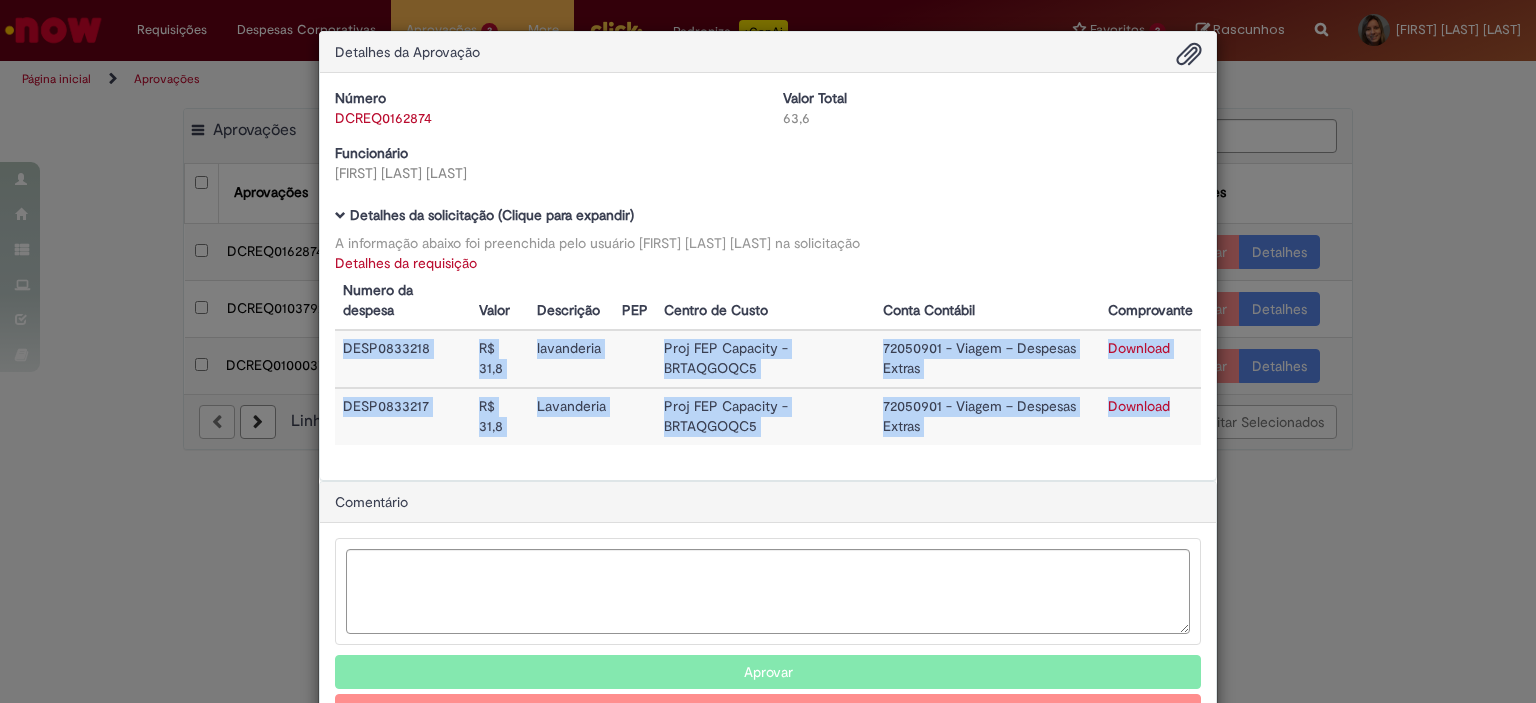 drag, startPoint x: 328, startPoint y: 346, endPoint x: 1170, endPoint y: 427, distance: 845.8871 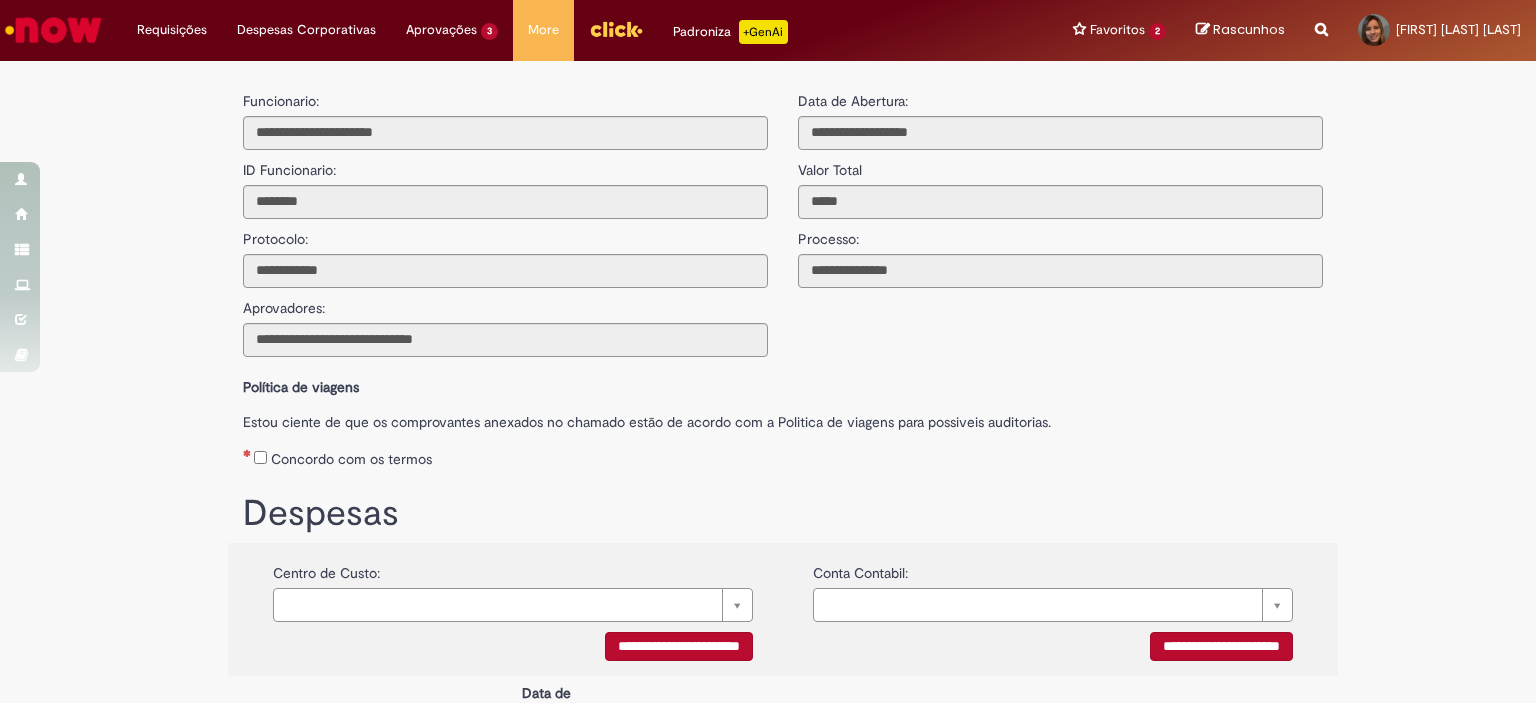 scroll, scrollTop: 351, scrollLeft: 0, axis: vertical 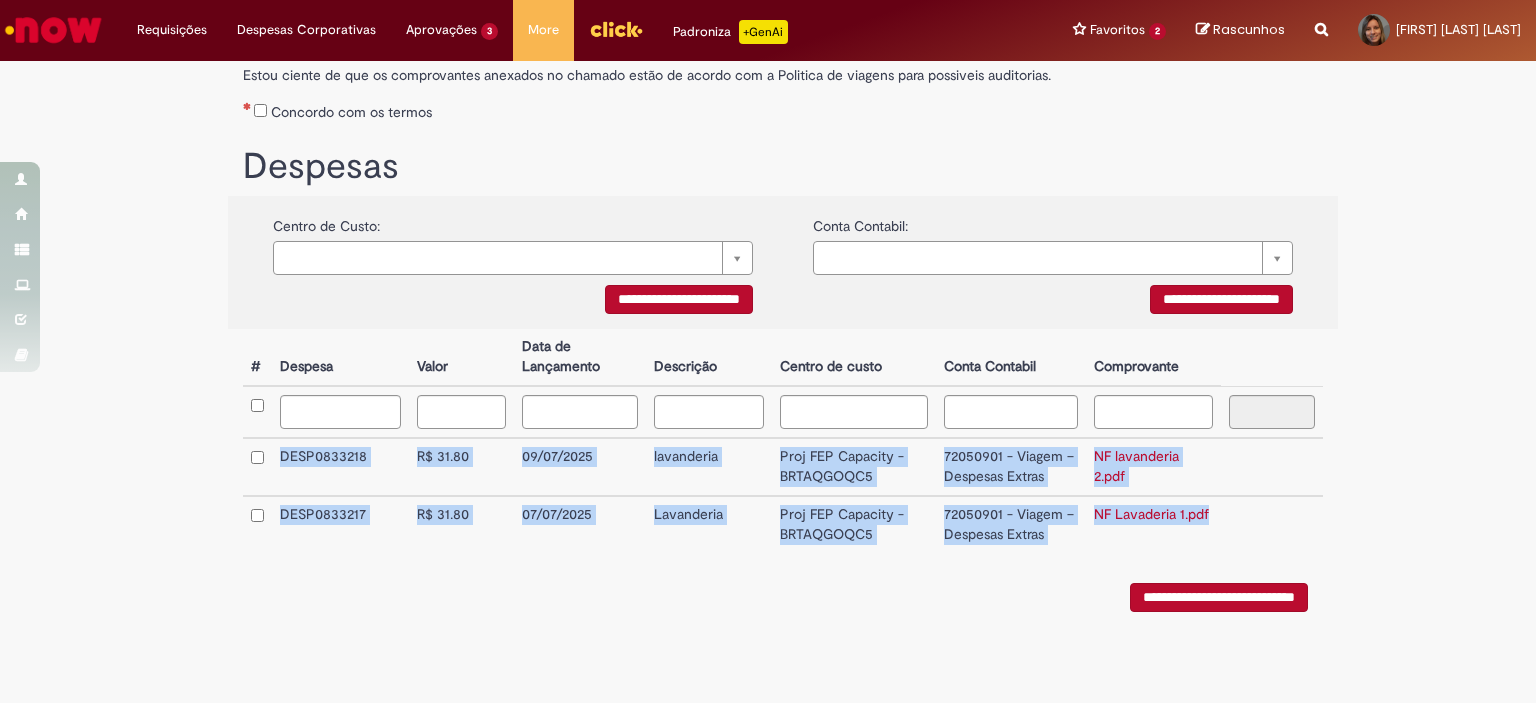 drag, startPoint x: 270, startPoint y: 459, endPoint x: 1233, endPoint y: 513, distance: 964.5128 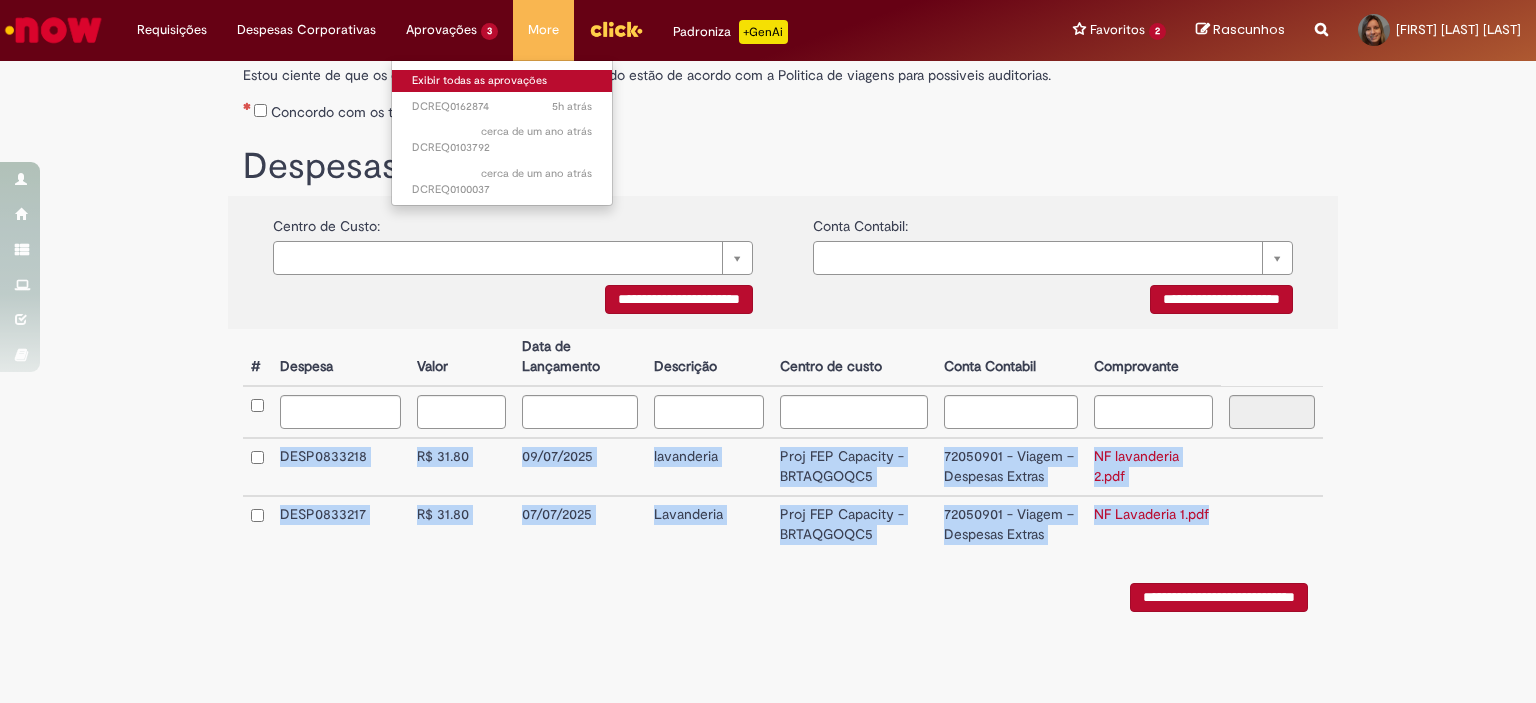 click on "Exibir todas as aprovações" at bounding box center [502, 81] 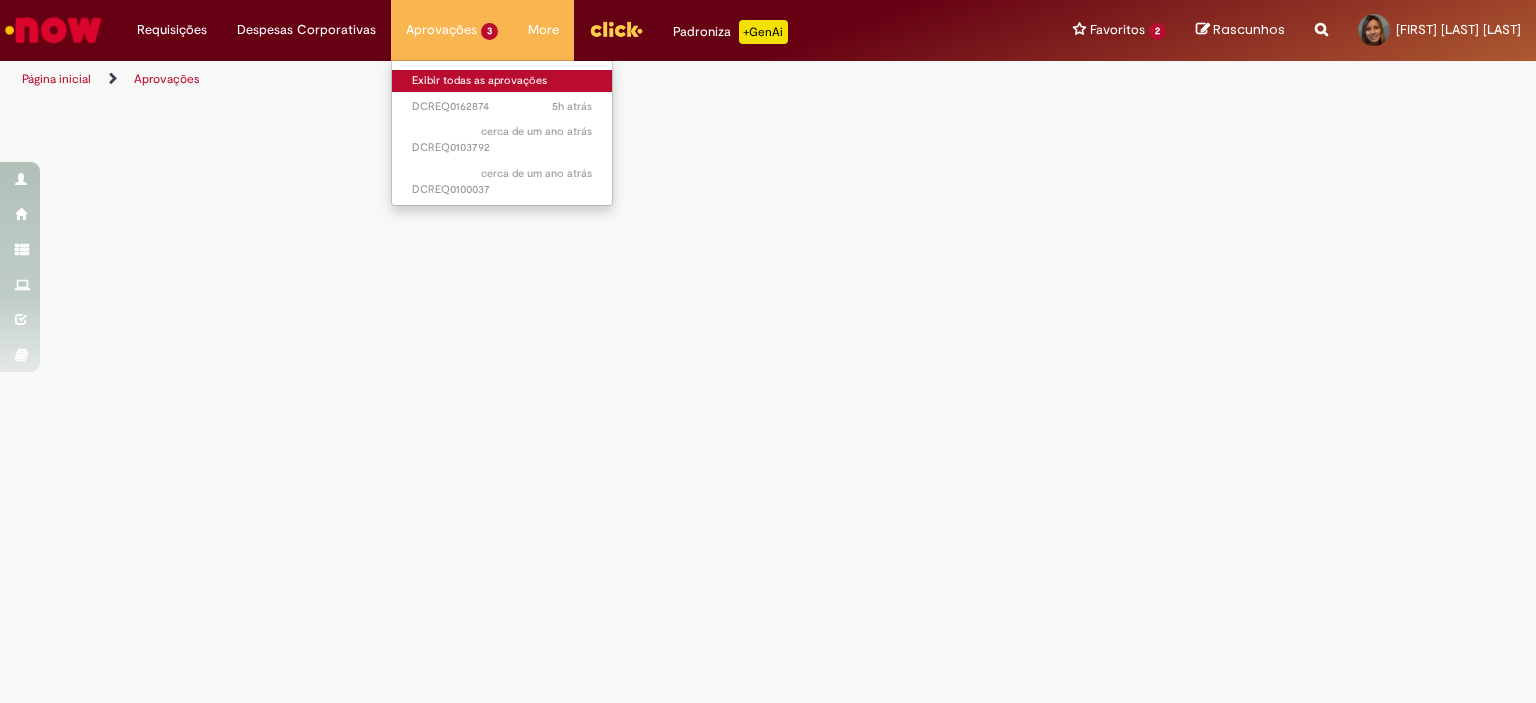 scroll, scrollTop: 0, scrollLeft: 0, axis: both 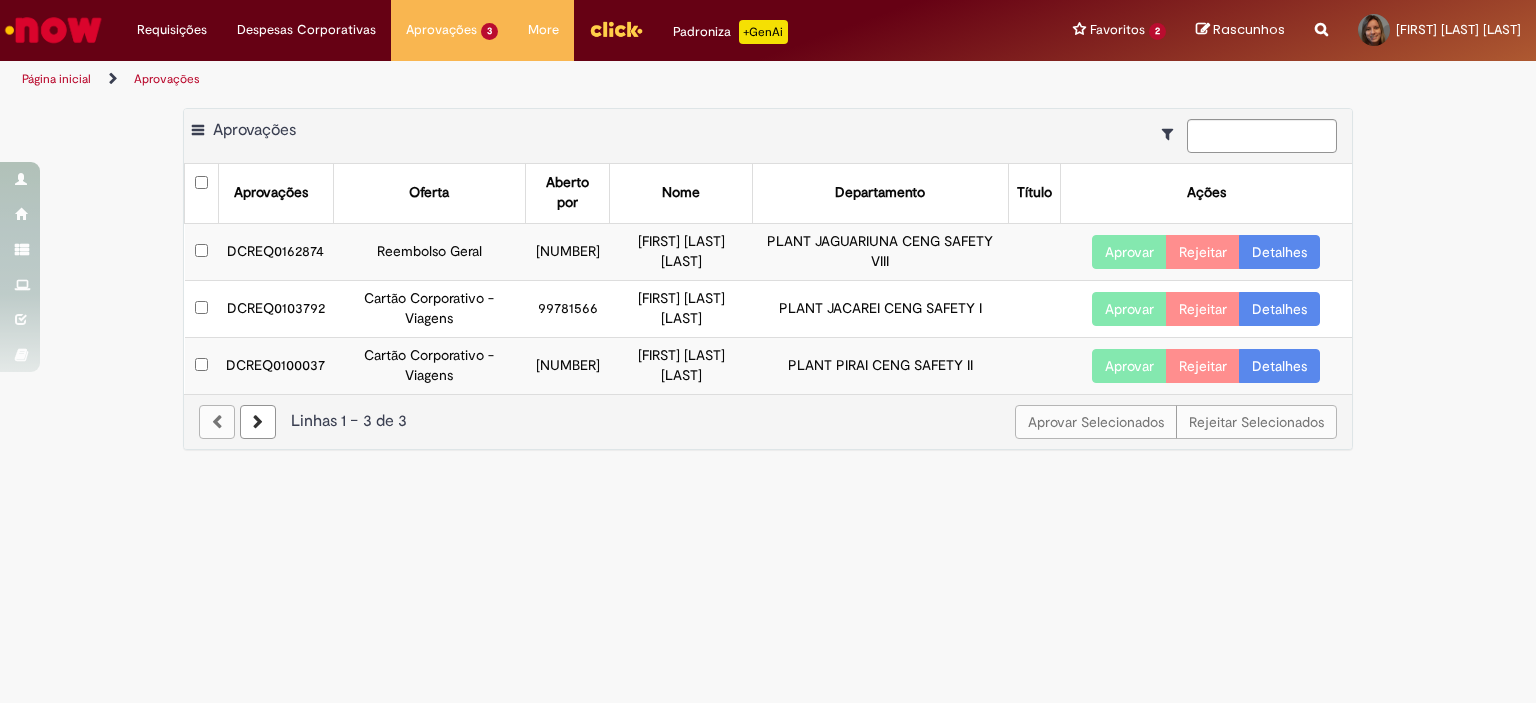 click on "Aprovar" at bounding box center (1129, 252) 